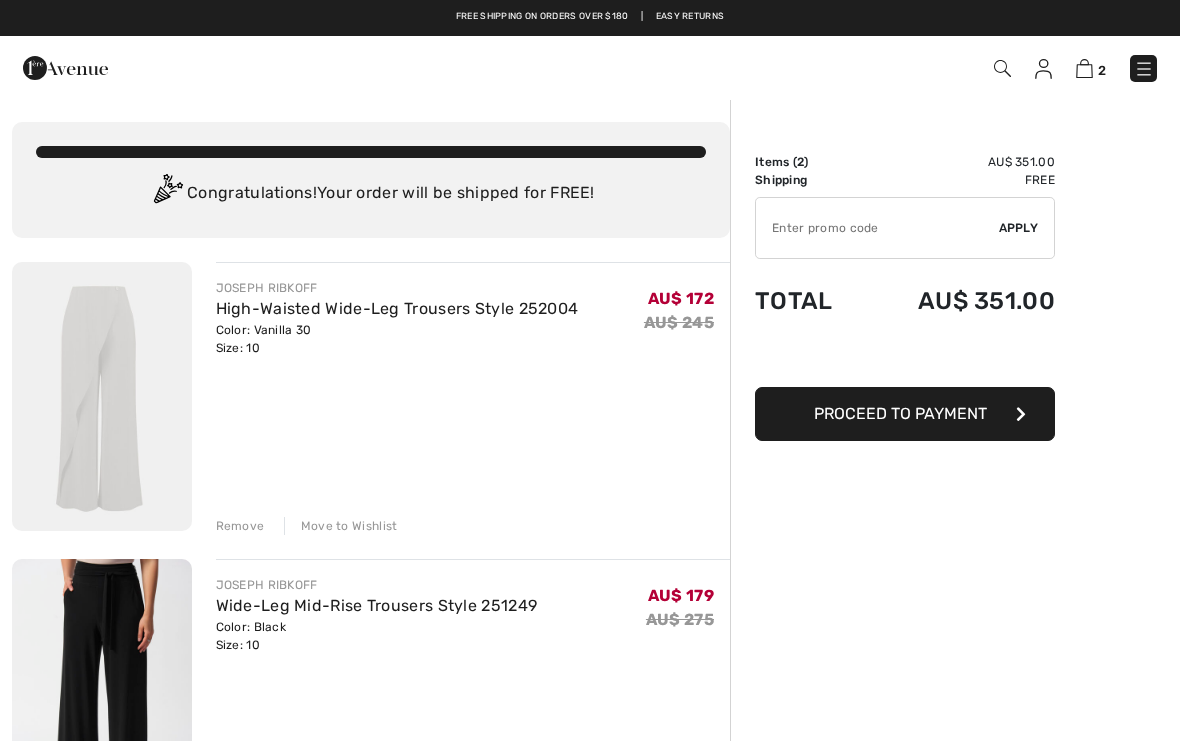scroll, scrollTop: 0, scrollLeft: 0, axis: both 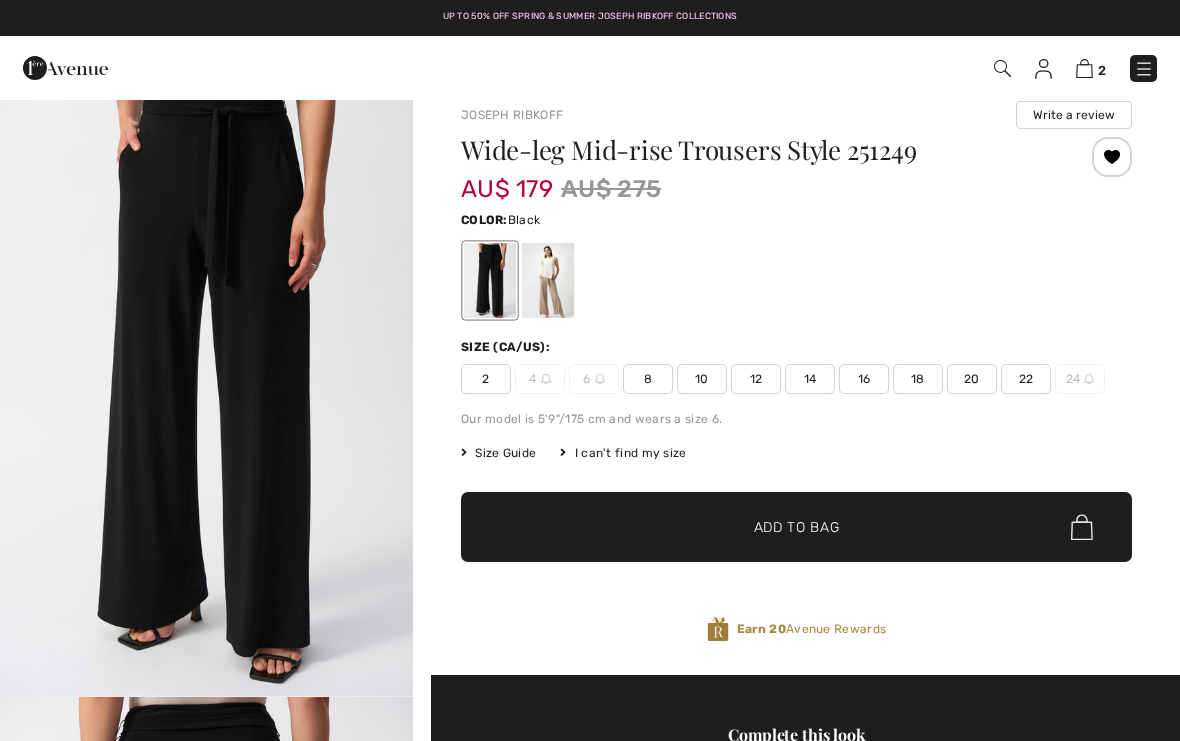 click at bounding box center (548, 280) 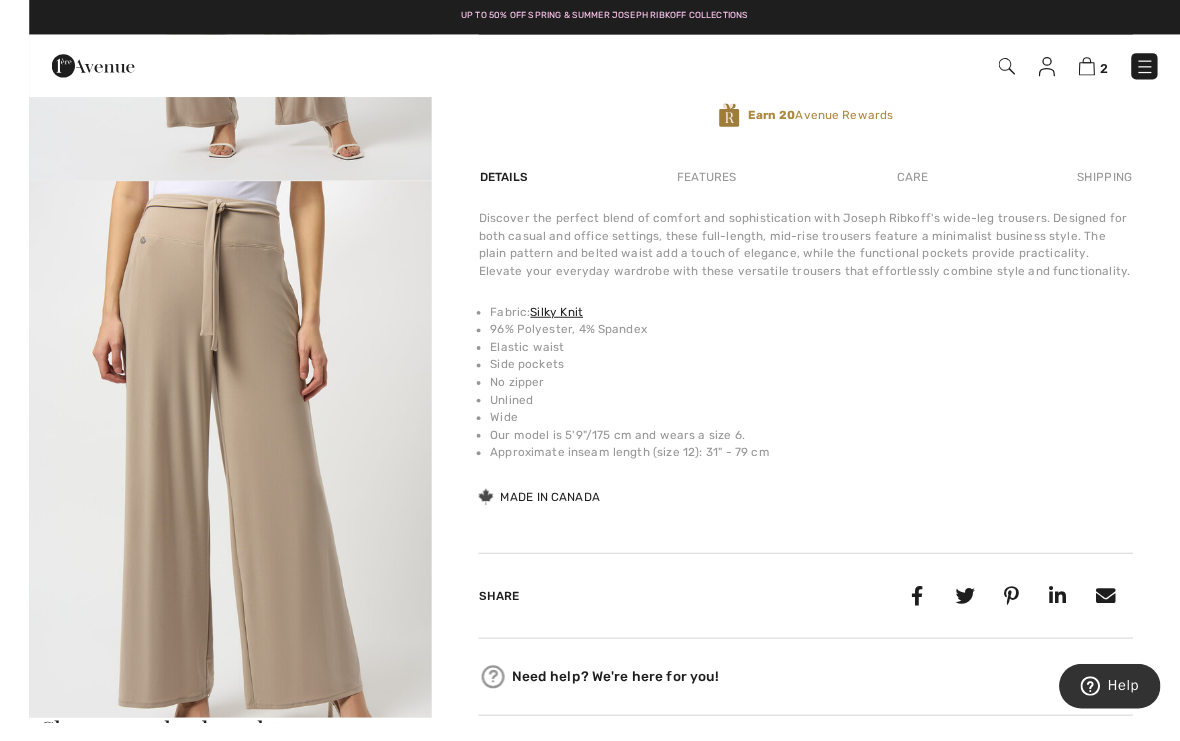 scroll, scrollTop: 533, scrollLeft: 0, axis: vertical 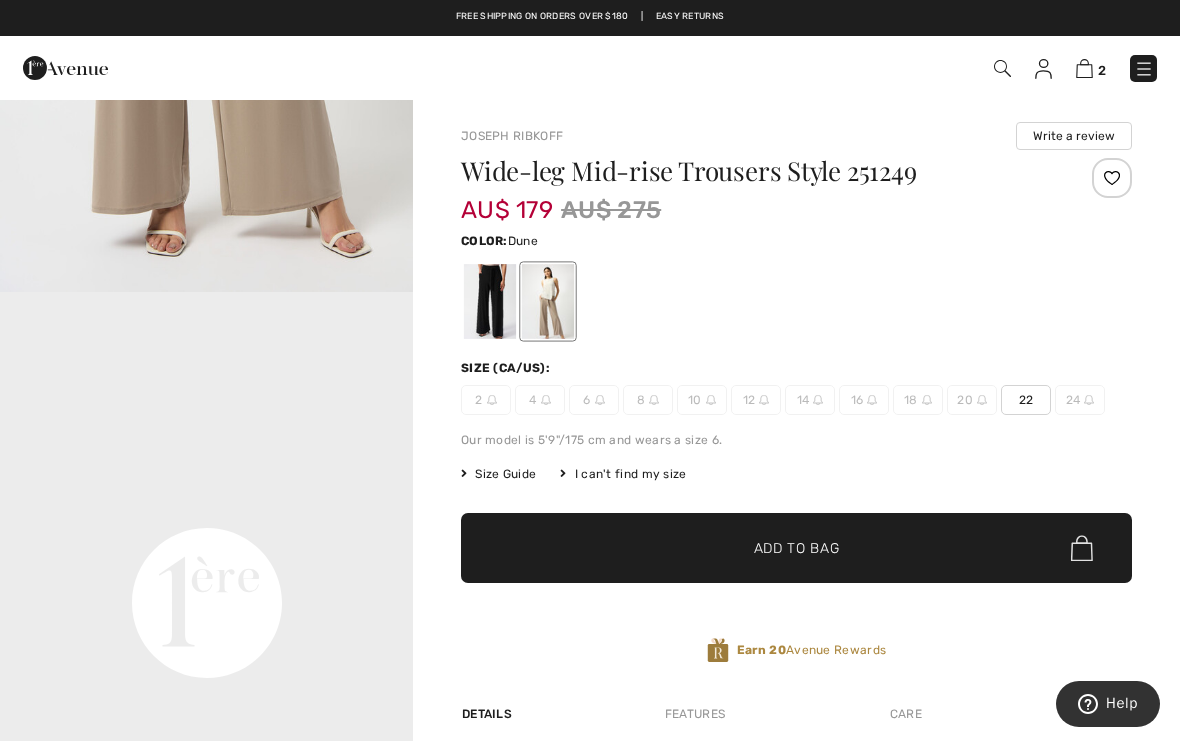 click at bounding box center [490, 301] 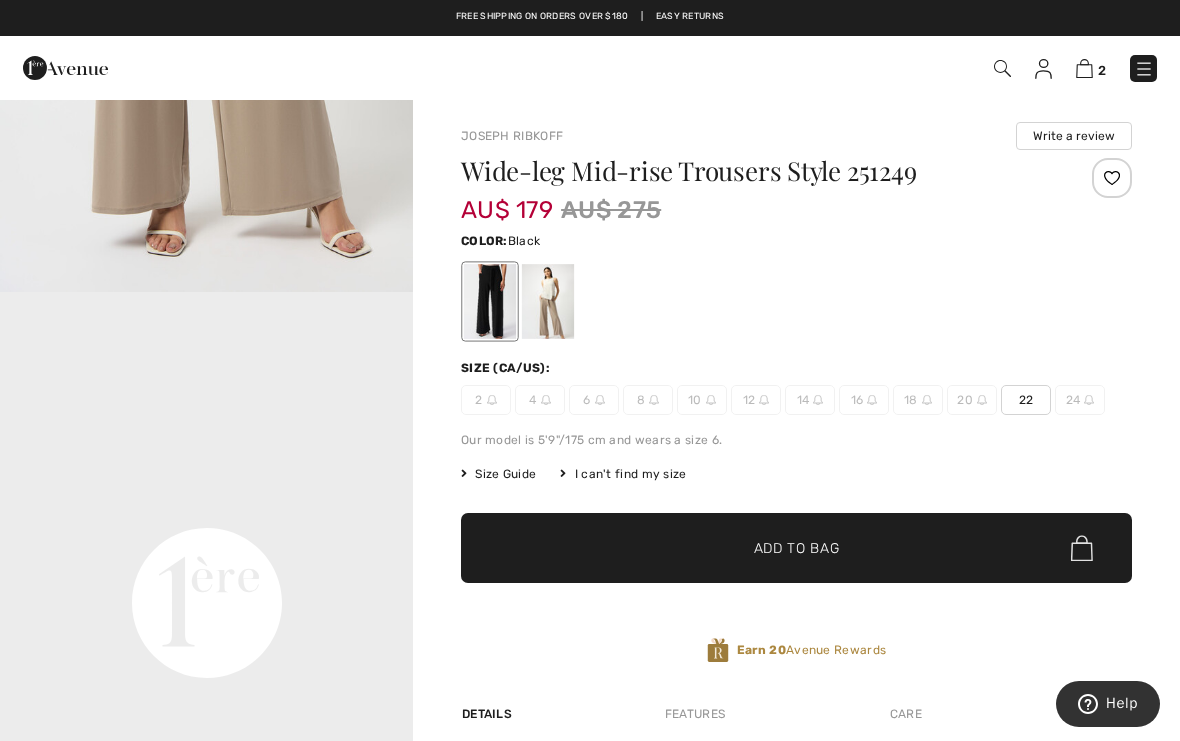 click at bounding box center (490, 301) 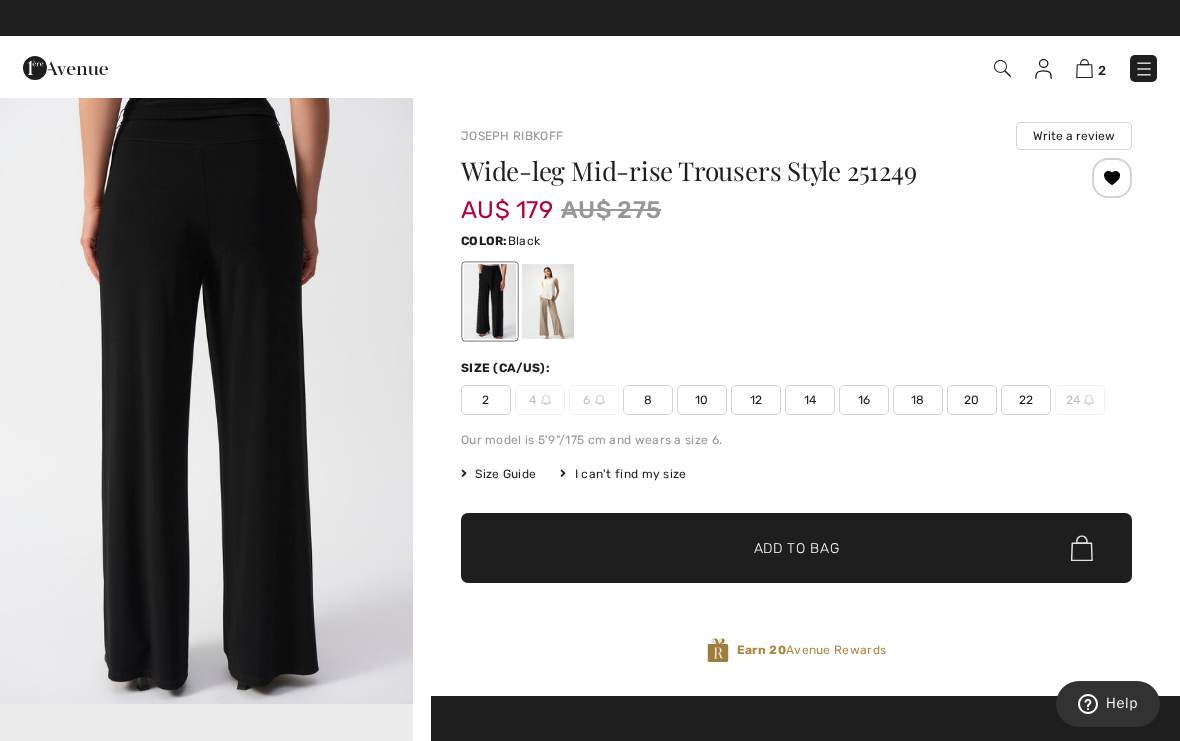 scroll, scrollTop: 634, scrollLeft: 0, axis: vertical 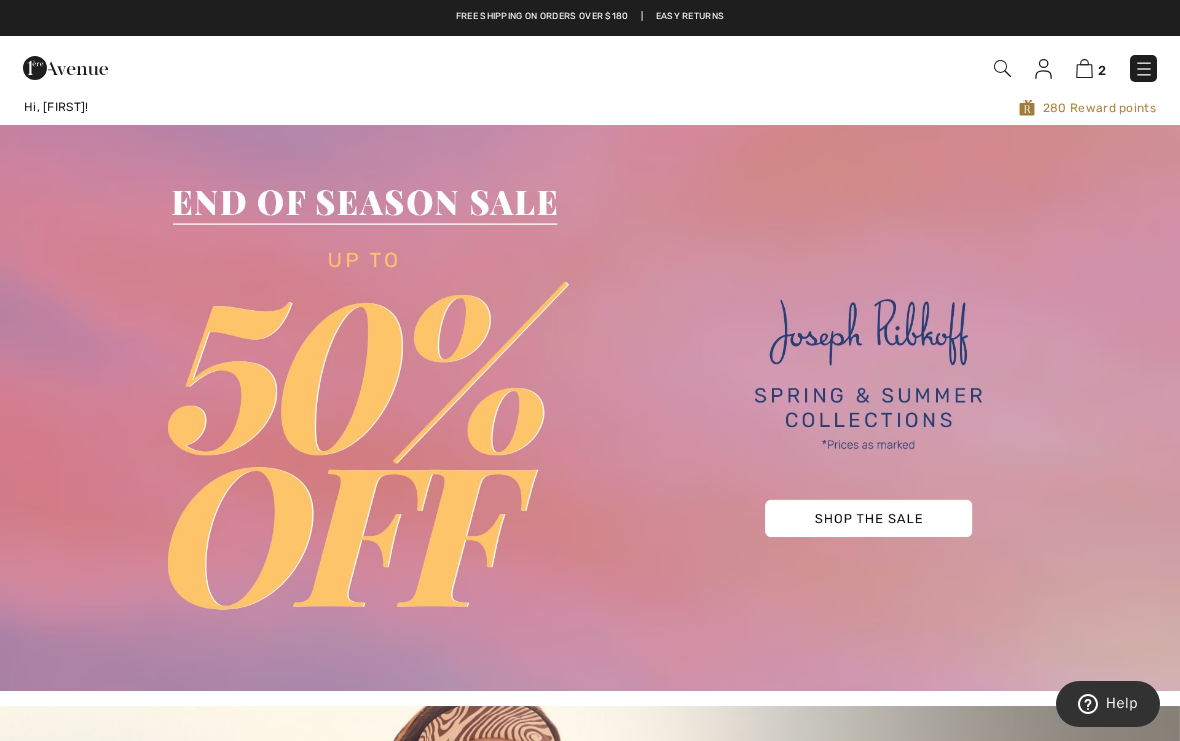 click at bounding box center (1043, 69) 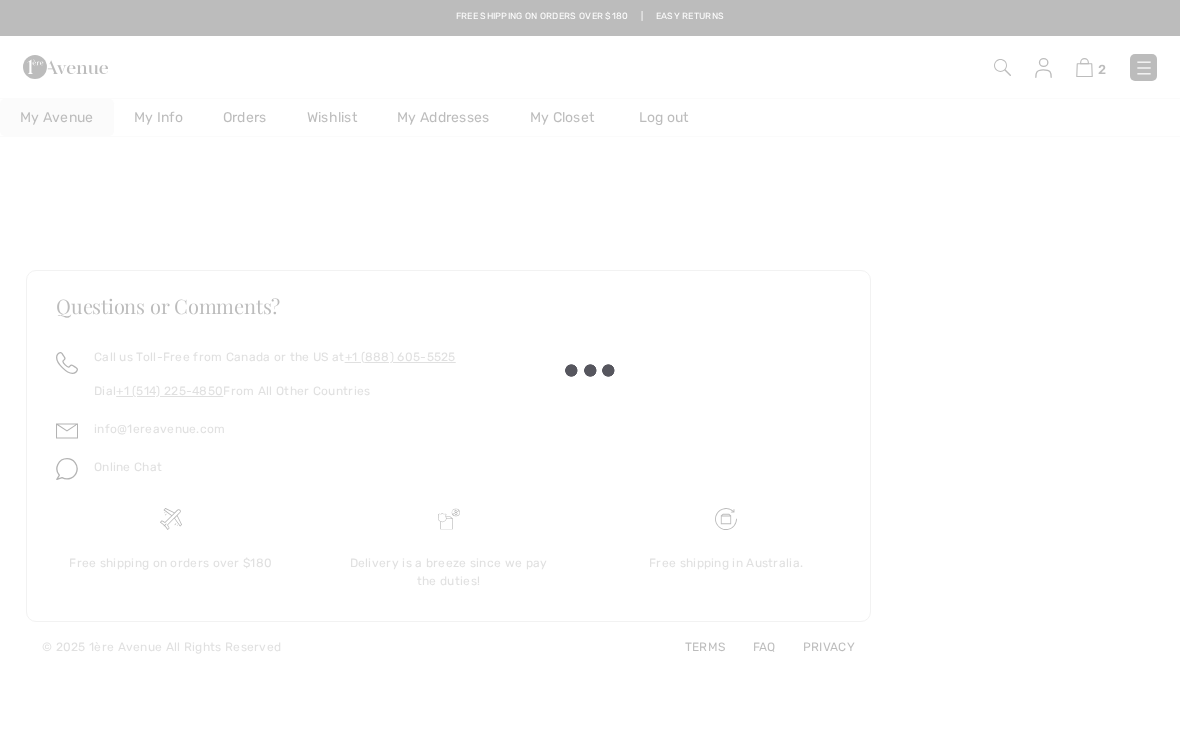 scroll, scrollTop: 0, scrollLeft: 0, axis: both 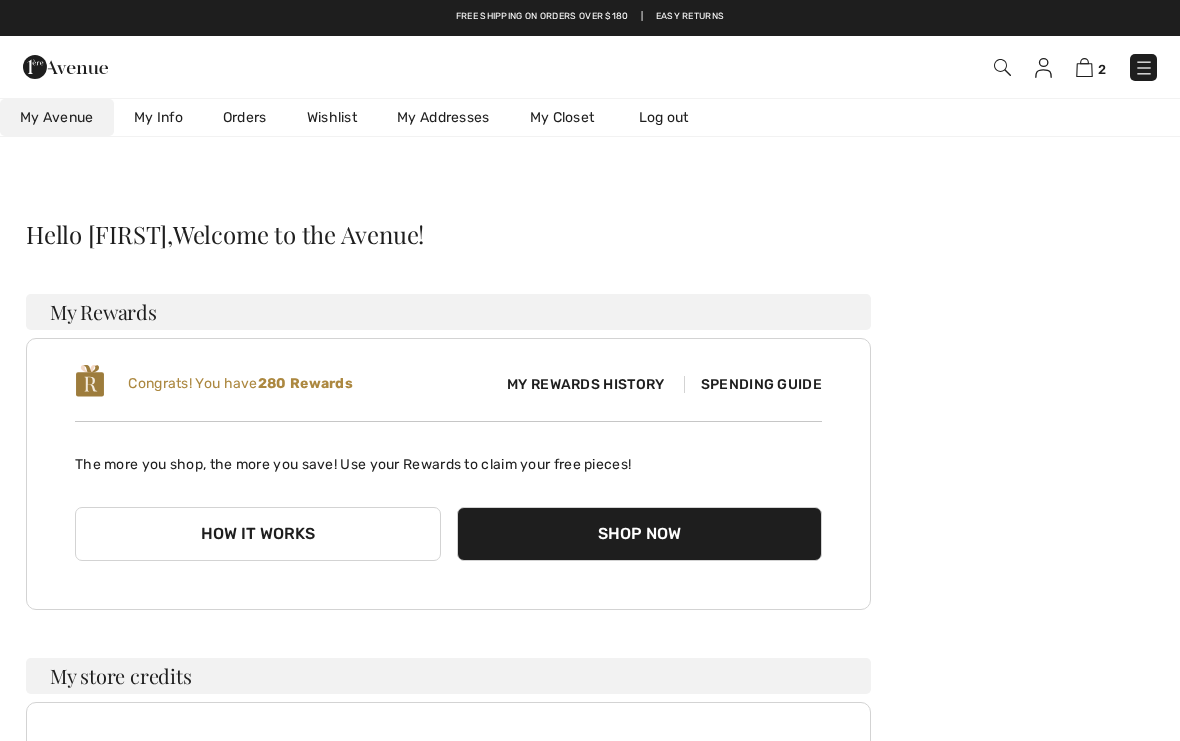 click on "Wishlist" at bounding box center [332, 117] 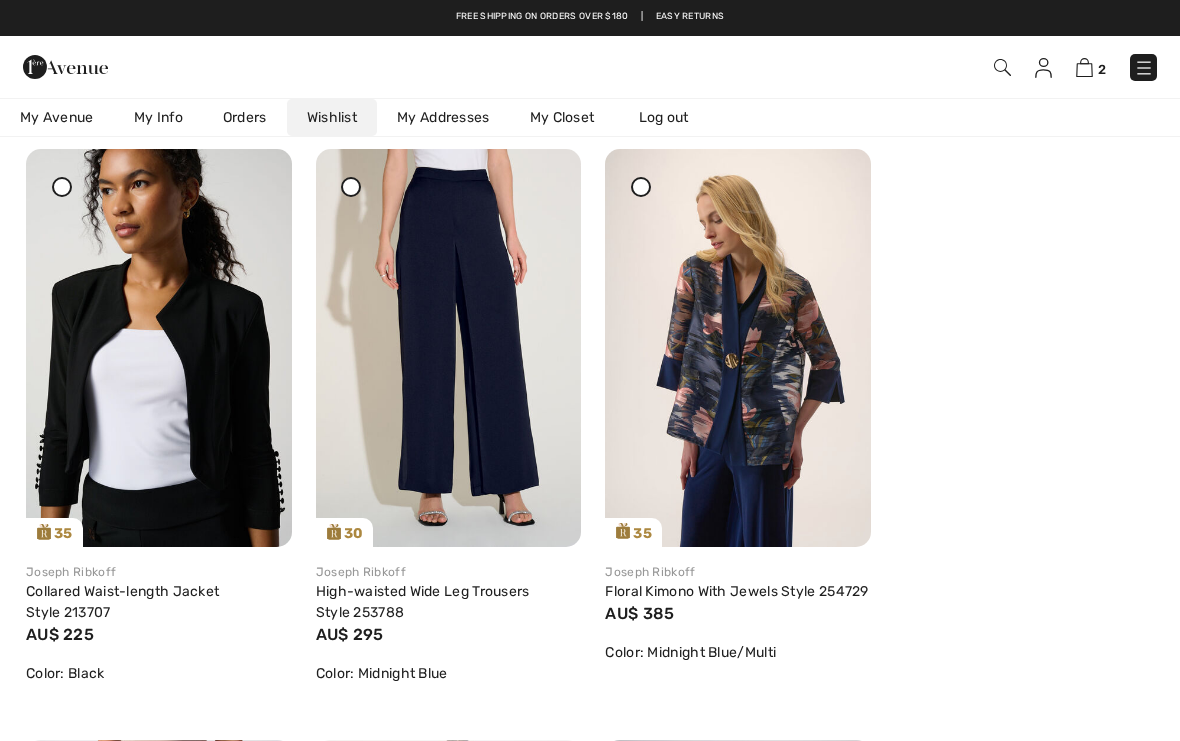 scroll, scrollTop: 208, scrollLeft: 0, axis: vertical 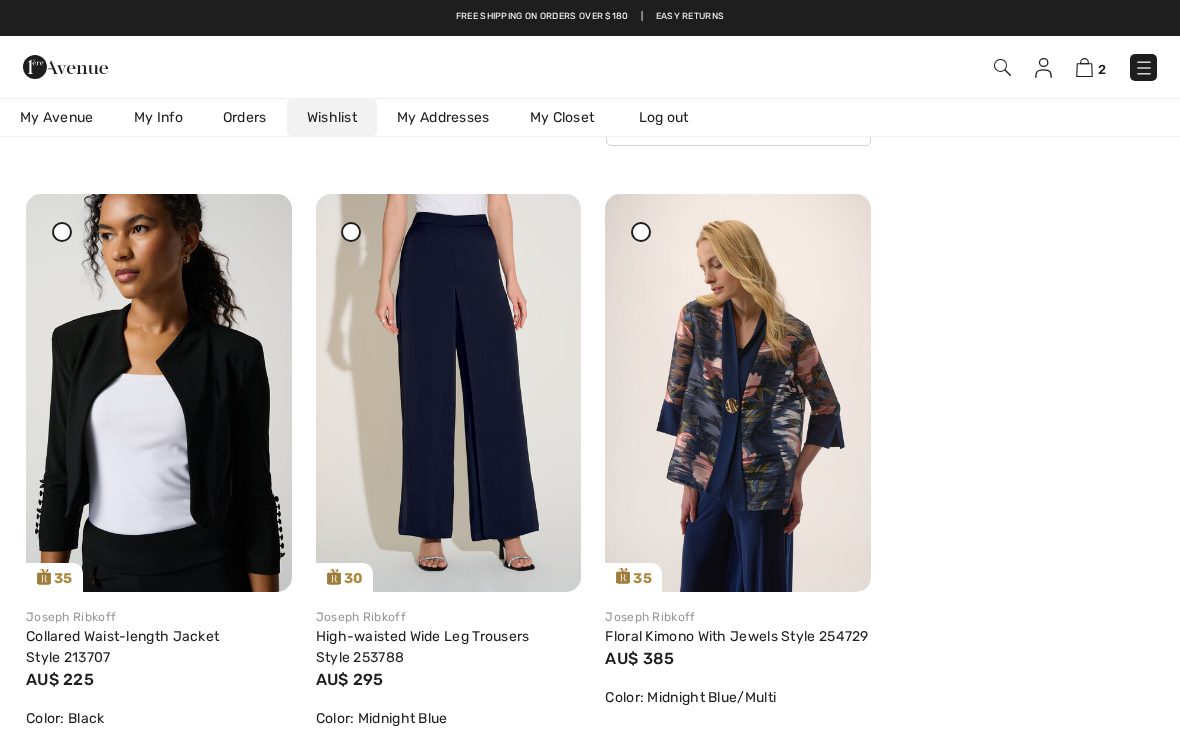 click at bounding box center (449, 393) 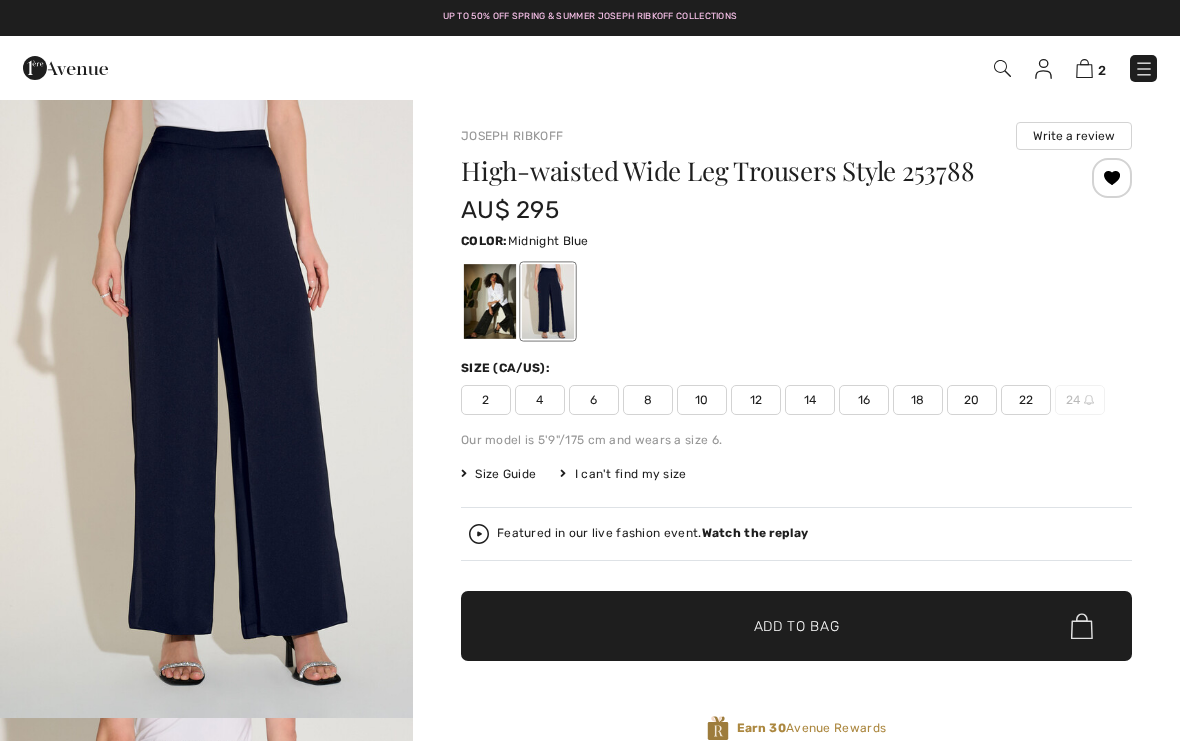 scroll, scrollTop: 0, scrollLeft: 0, axis: both 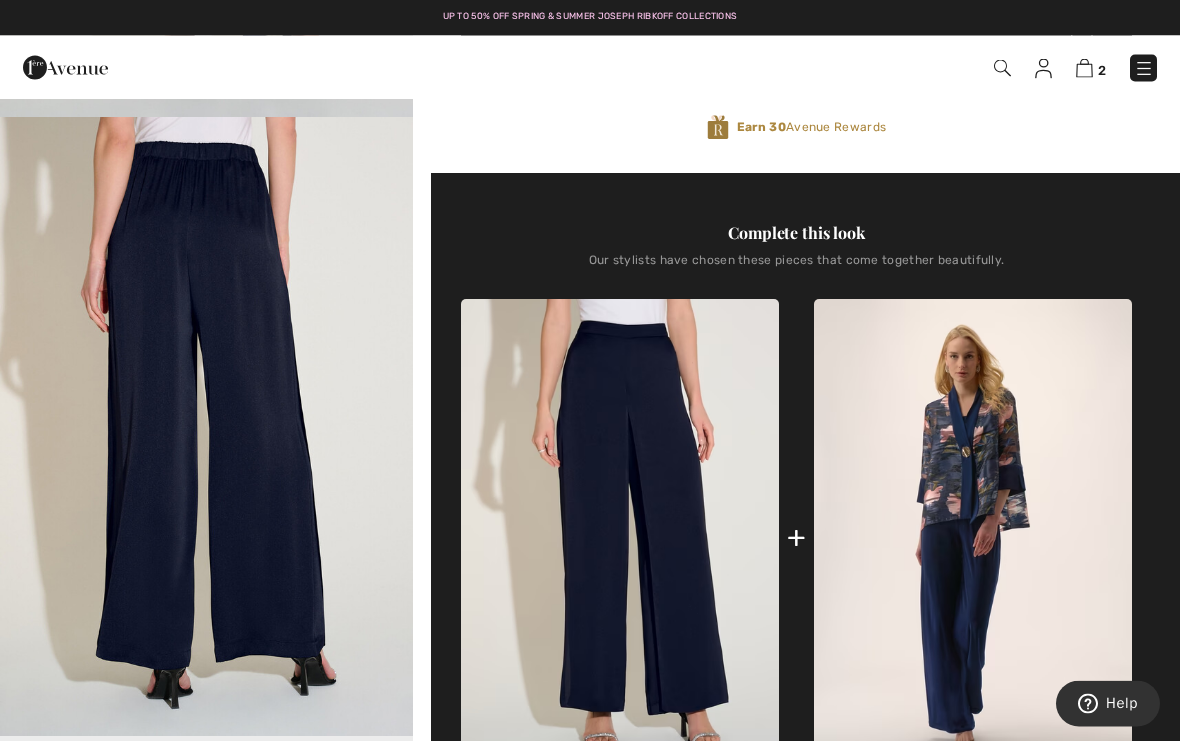 click at bounding box center [206, 428] 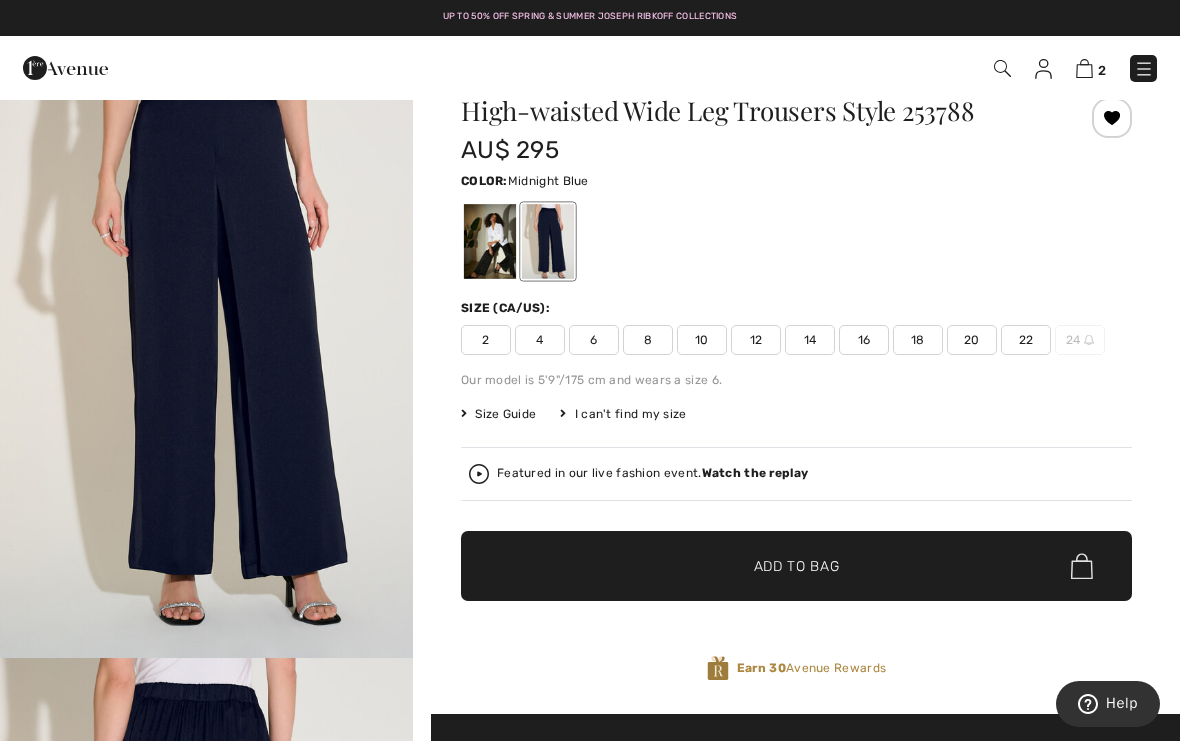 scroll, scrollTop: 0, scrollLeft: 0, axis: both 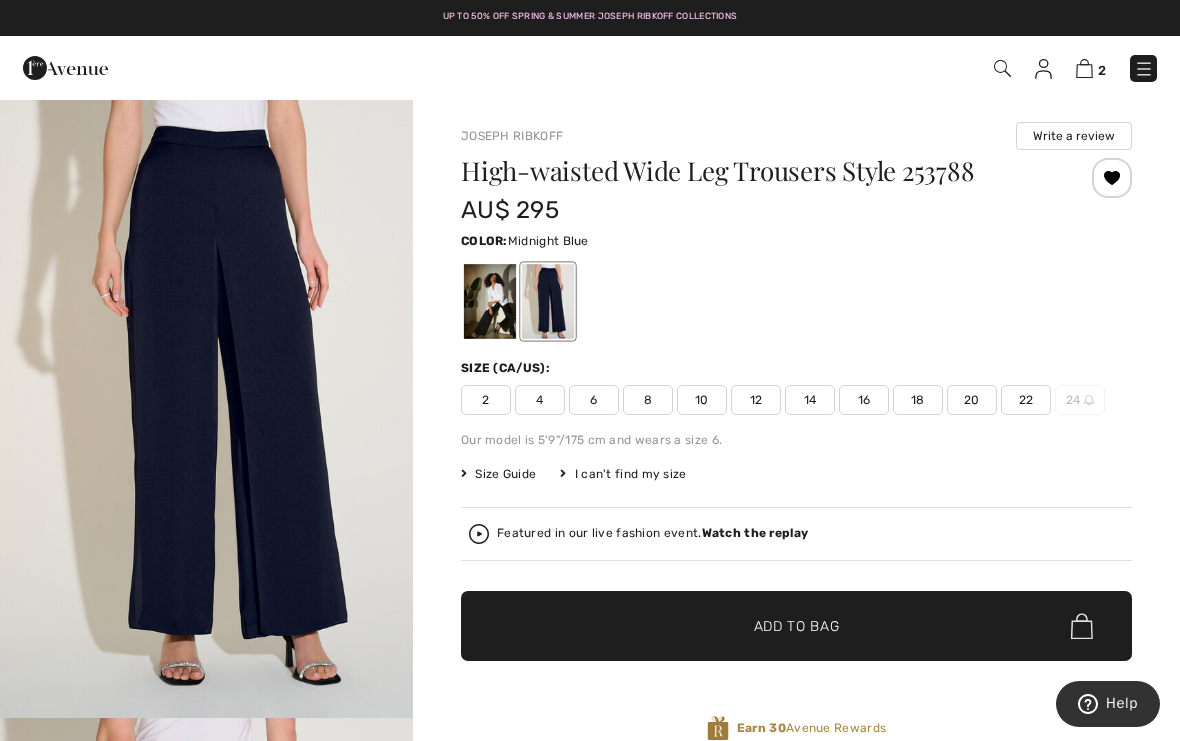click at bounding box center (1084, 68) 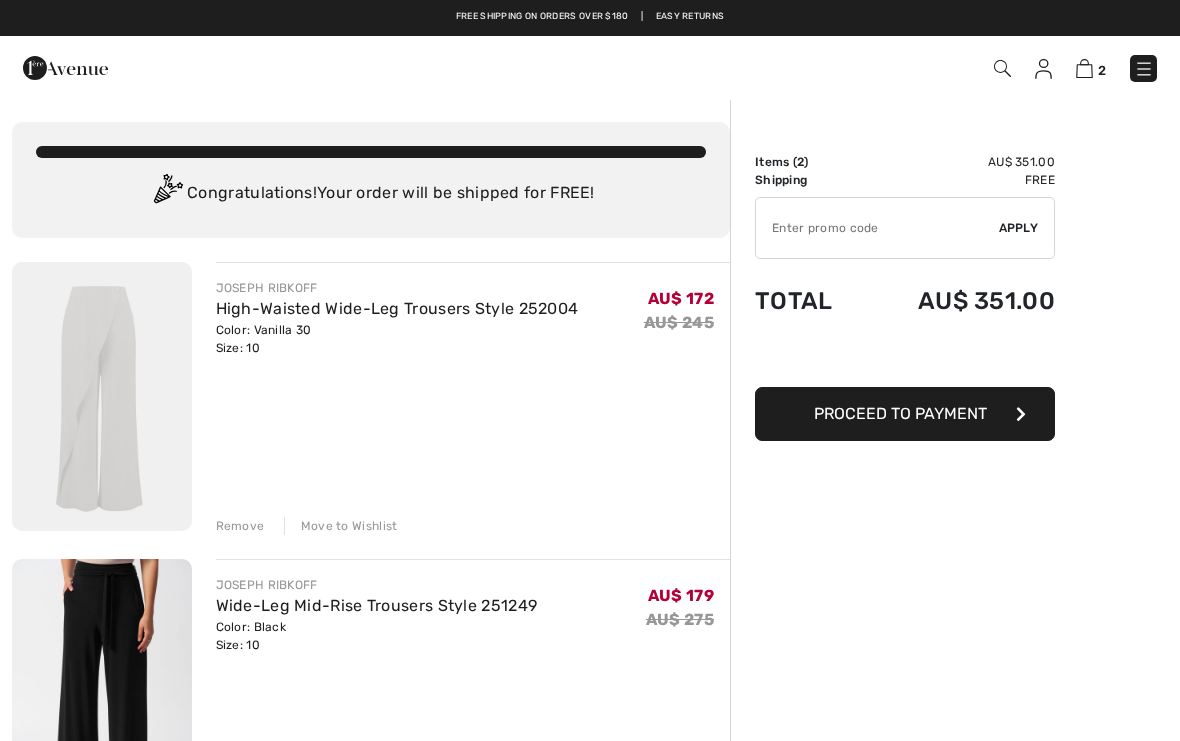 scroll, scrollTop: 0, scrollLeft: 0, axis: both 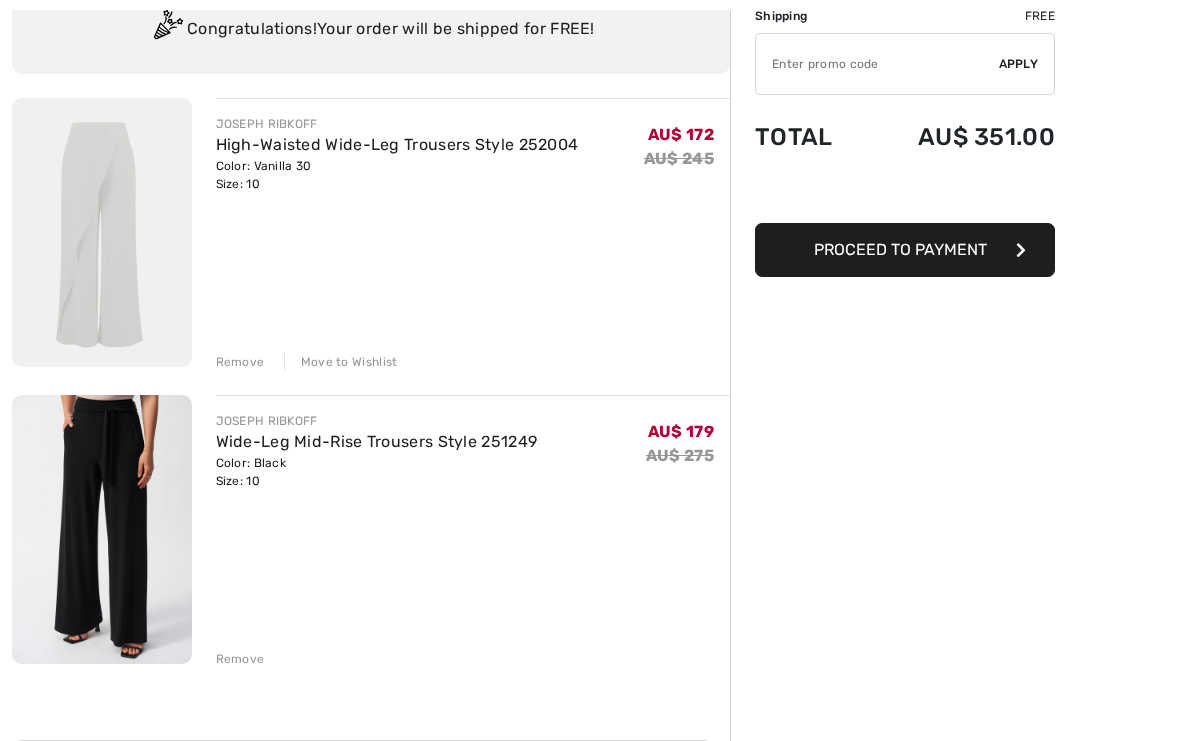 click on "JOSEPH RIBKOFF
High-Waisted Wide-Leg Trousers Style 252004
Color: Vanilla 30
Size: 10
Final Sale
AU$ 172
AU$ 245
AU$ 172
AU$ 245
Remove
Move to Wishlist
JOSEPH RIBKOFF" at bounding box center (371, 621) 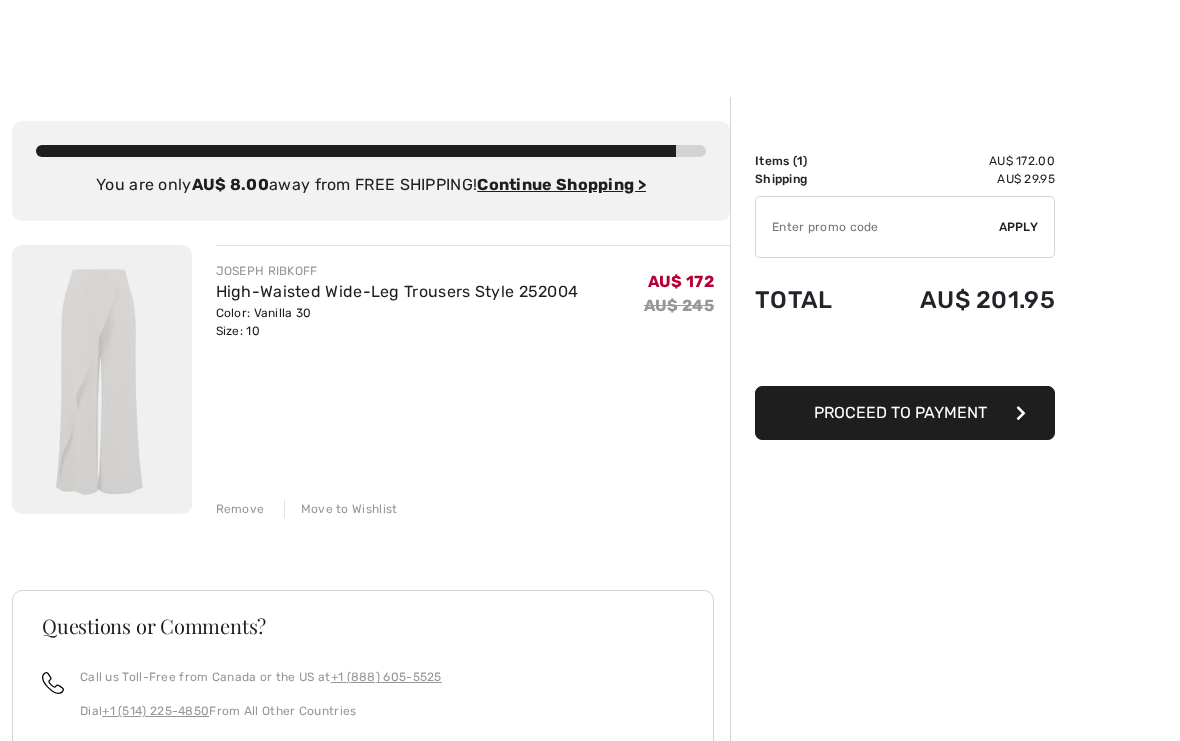 scroll, scrollTop: 12, scrollLeft: 0, axis: vertical 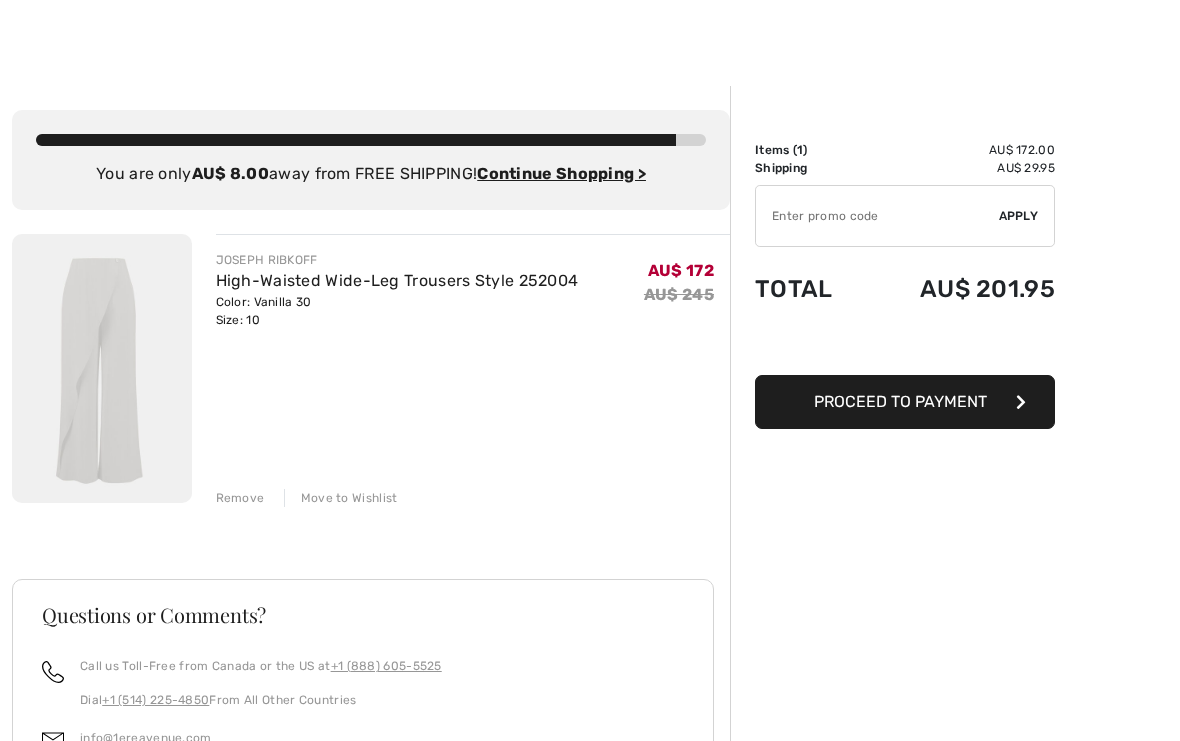 click on "High-Waisted Wide-Leg Trousers Style 252004" at bounding box center (397, 280) 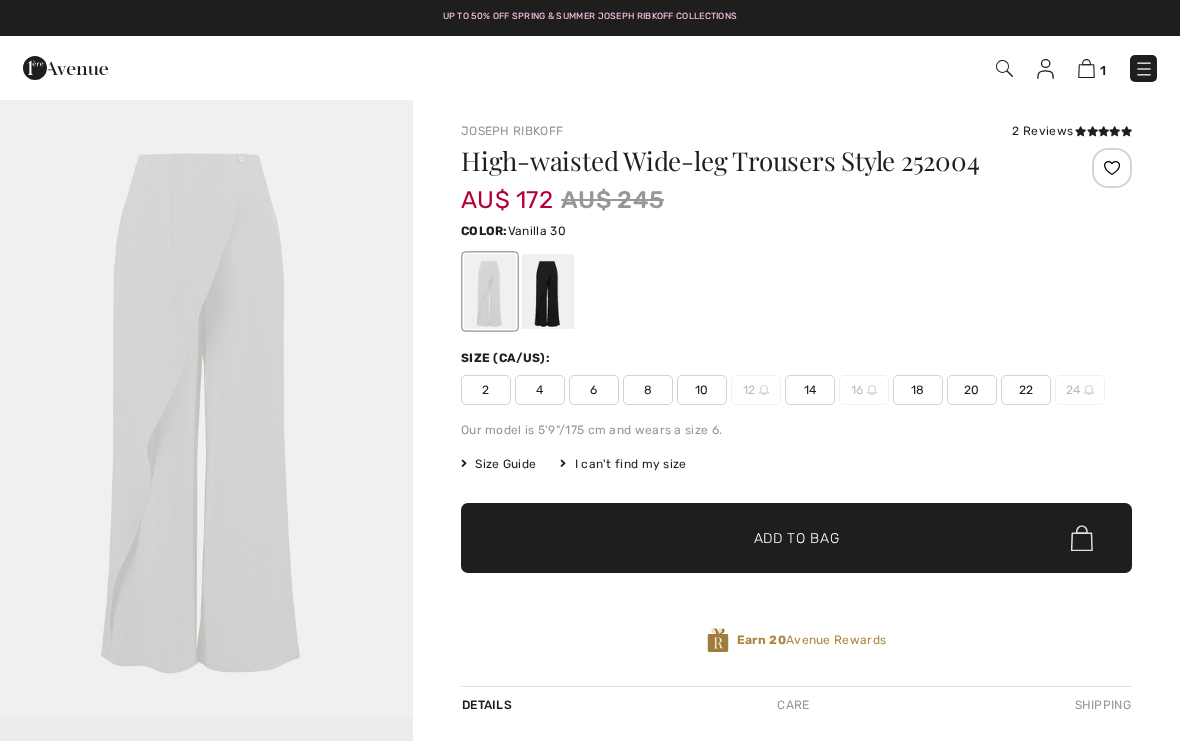 scroll, scrollTop: 0, scrollLeft: 0, axis: both 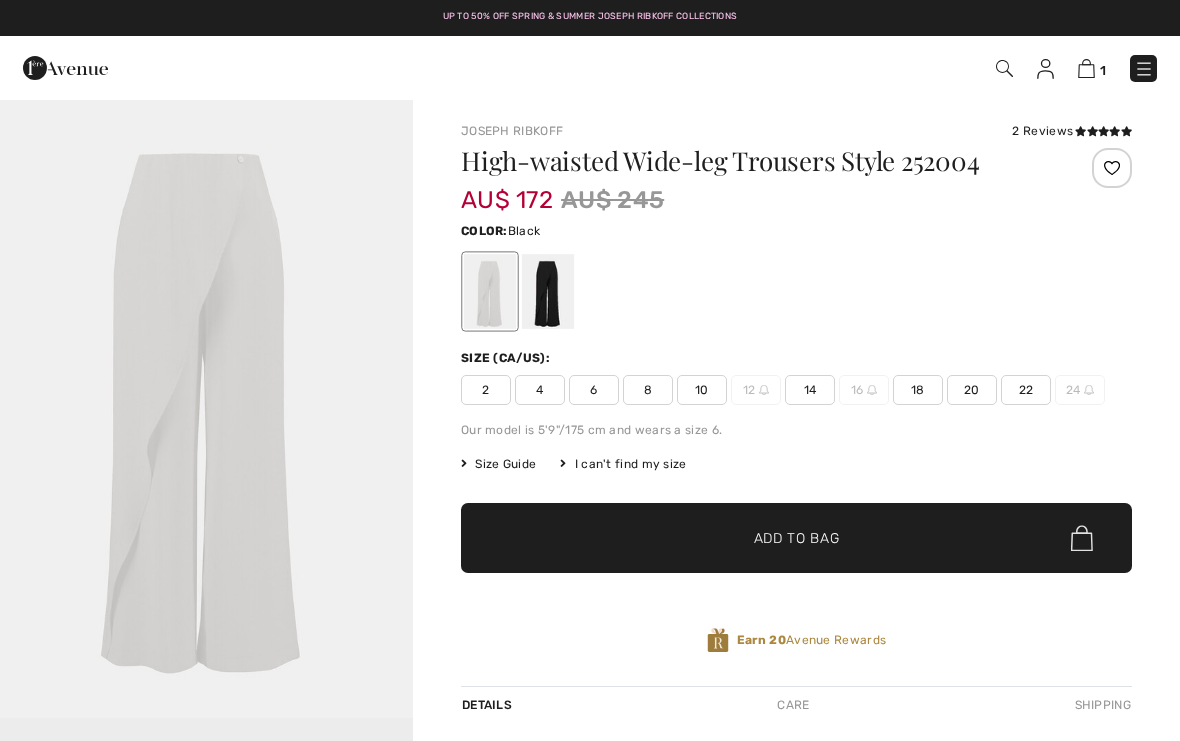 click at bounding box center (548, 291) 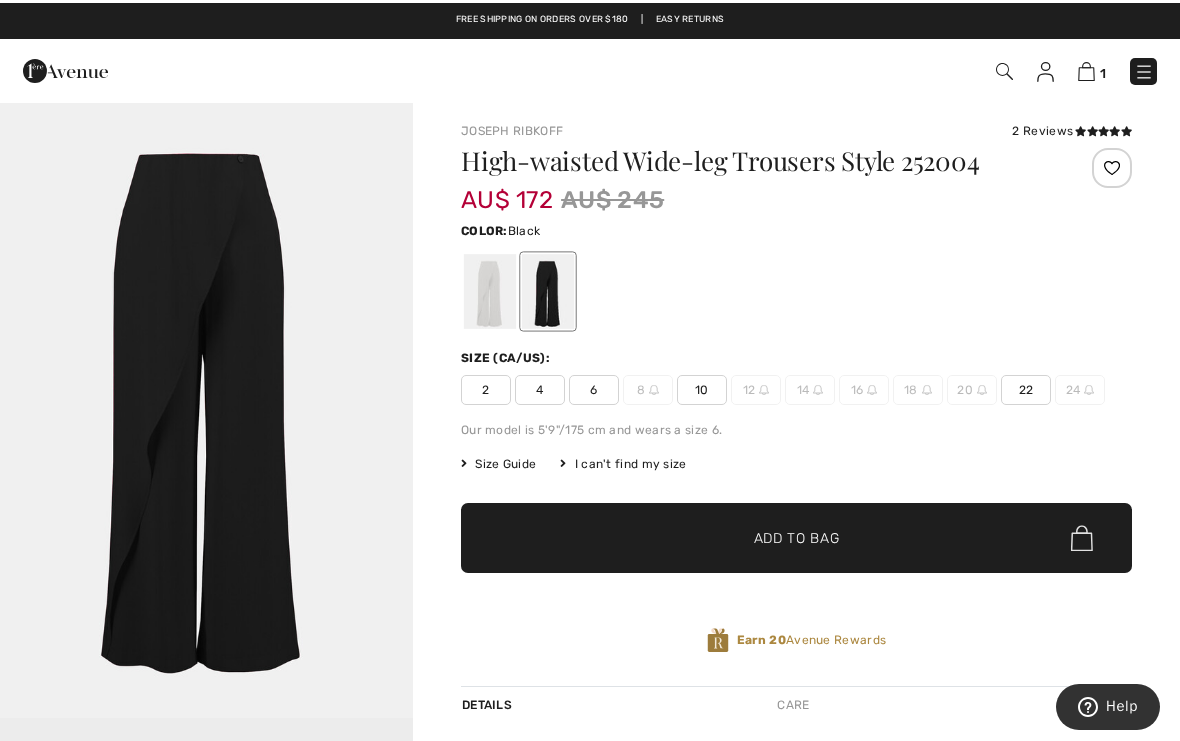 scroll, scrollTop: 0, scrollLeft: 0, axis: both 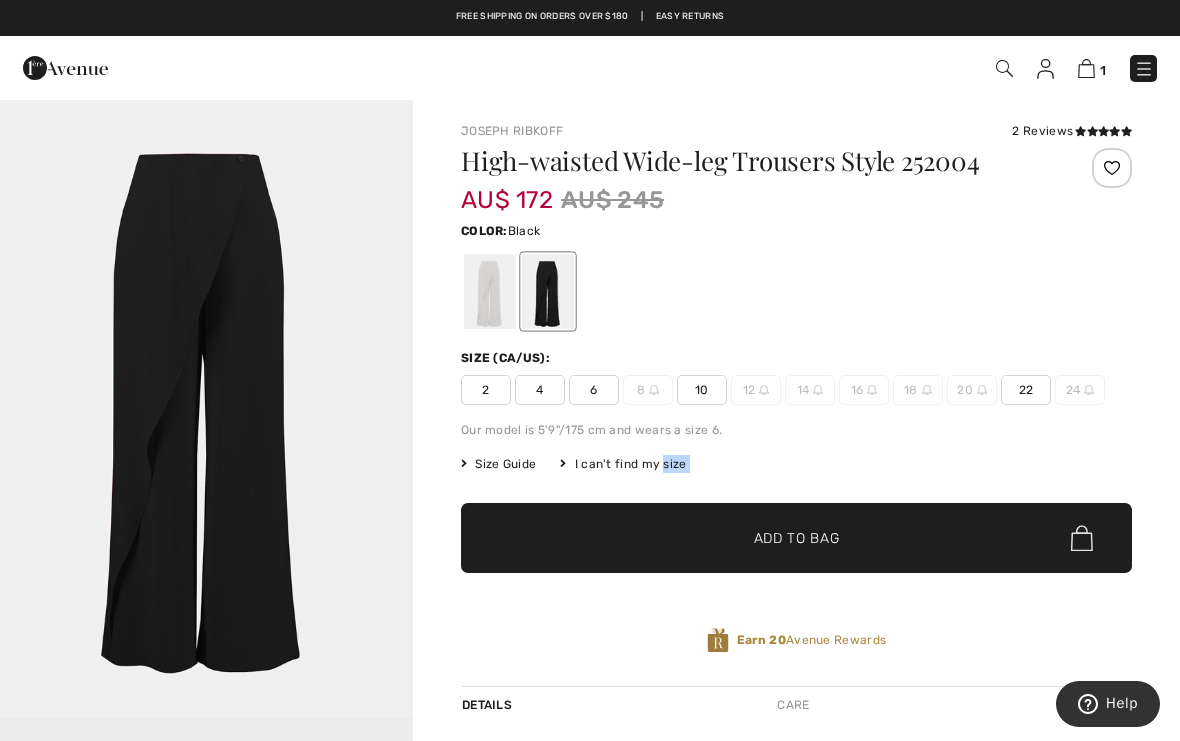 click on "2 Reviews" at bounding box center [1072, 131] 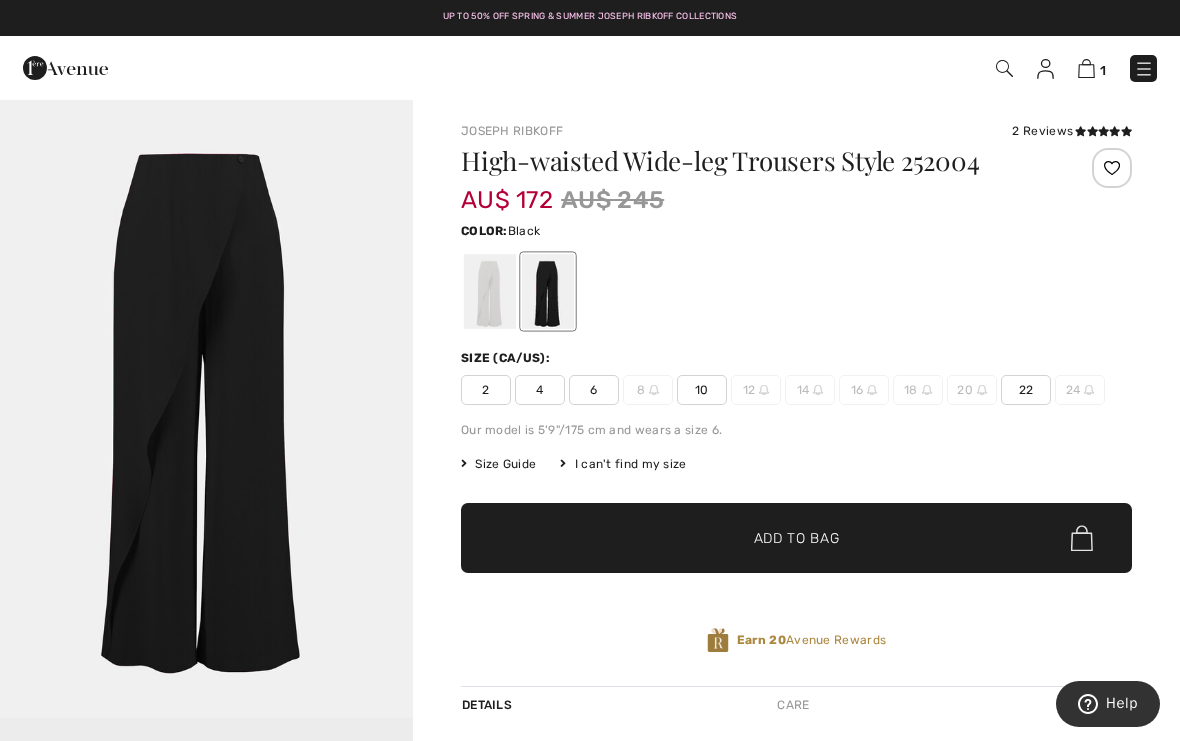 click on "2 Reviews" at bounding box center [1072, 131] 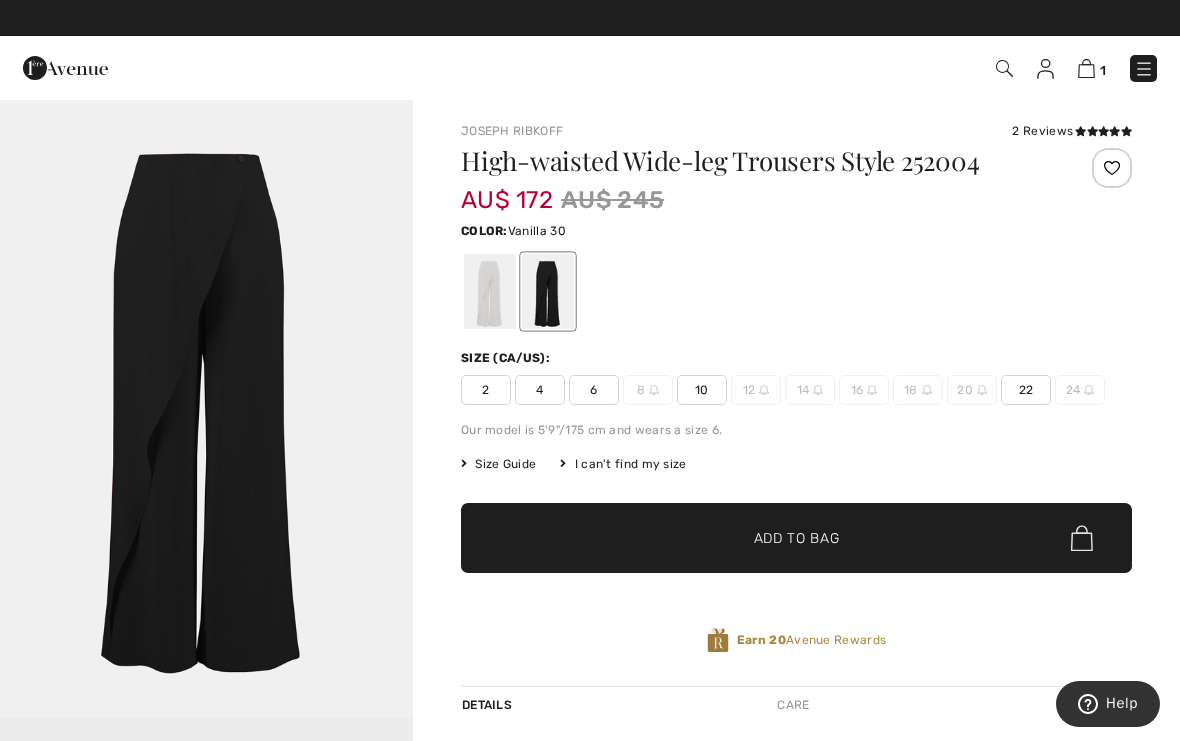 click at bounding box center [490, 291] 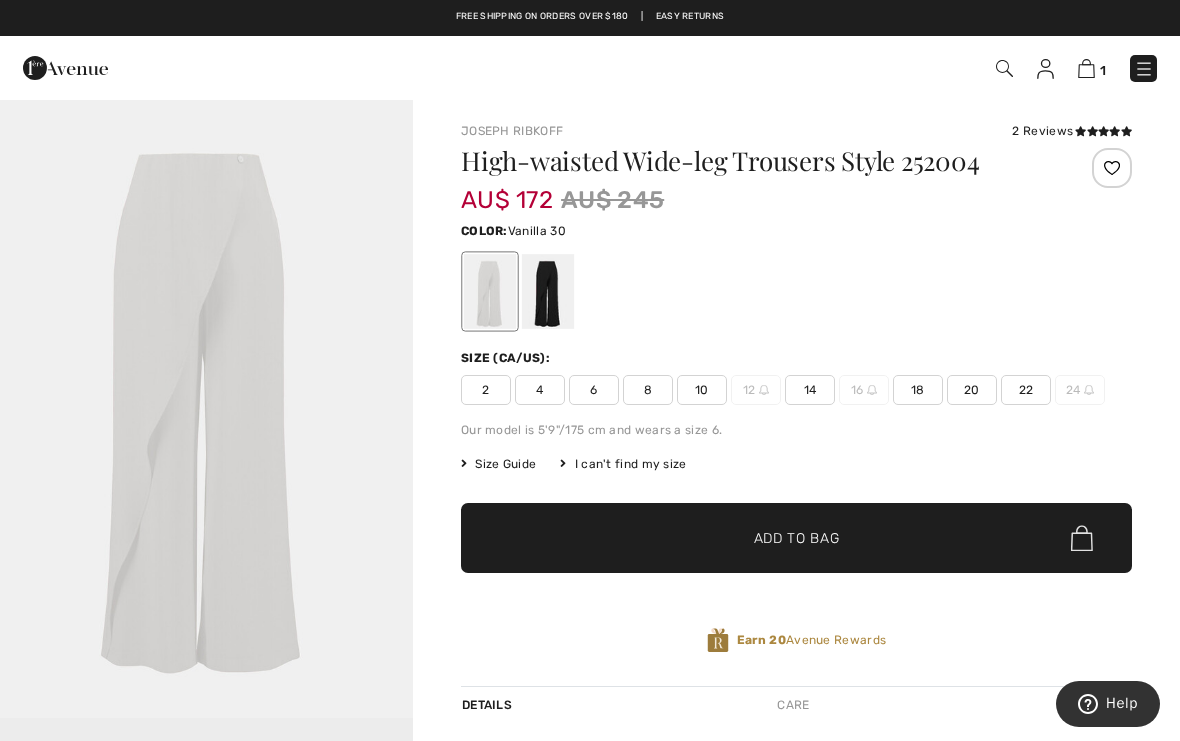 click on "2 Reviews" at bounding box center [1072, 131] 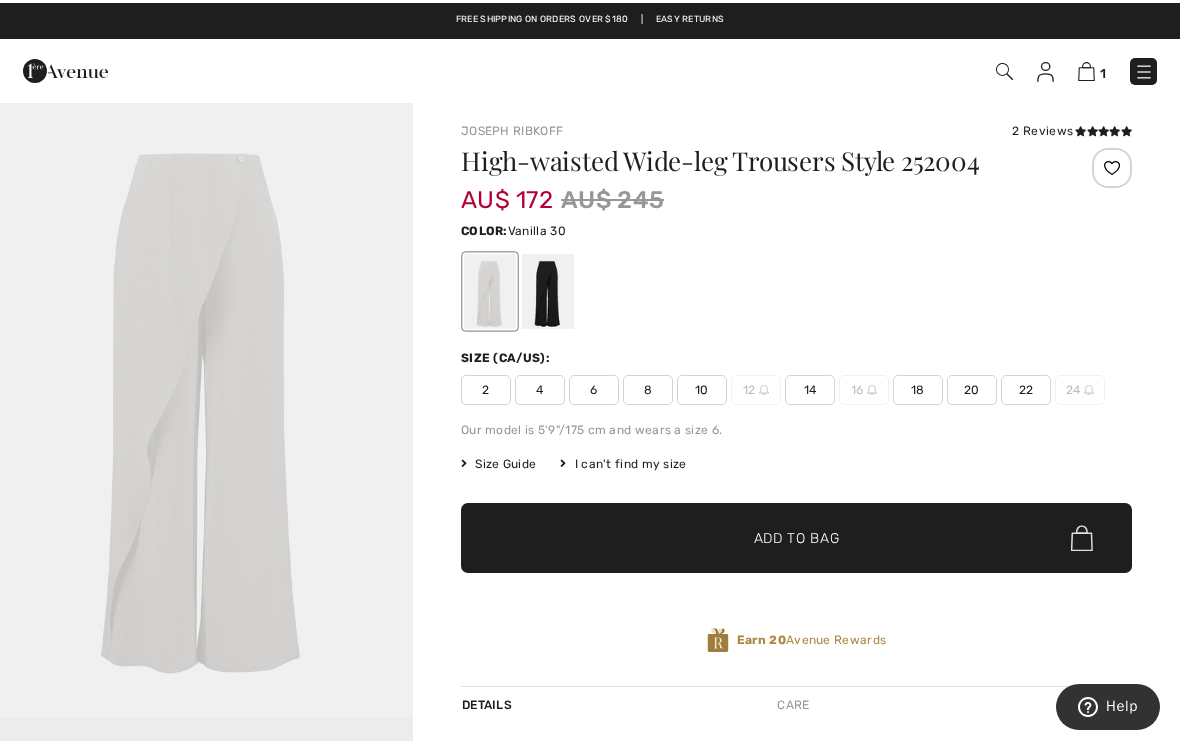 scroll, scrollTop: 0, scrollLeft: 0, axis: both 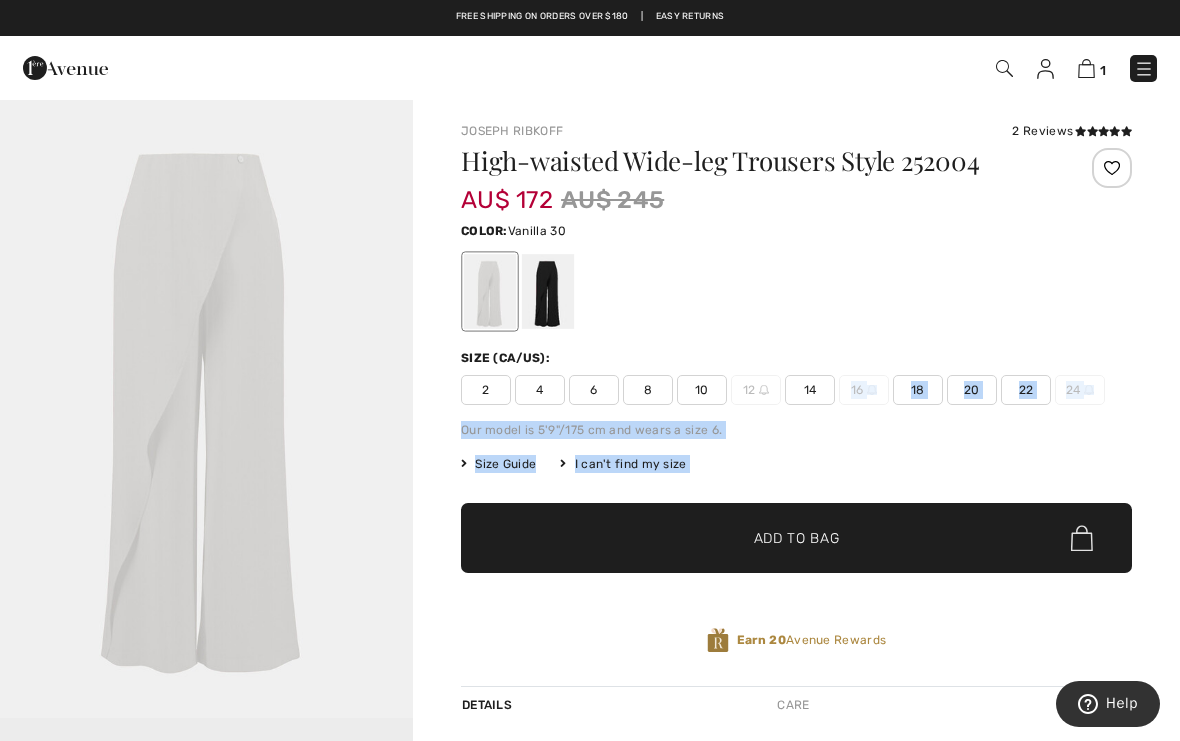 click at bounding box center [796, 291] 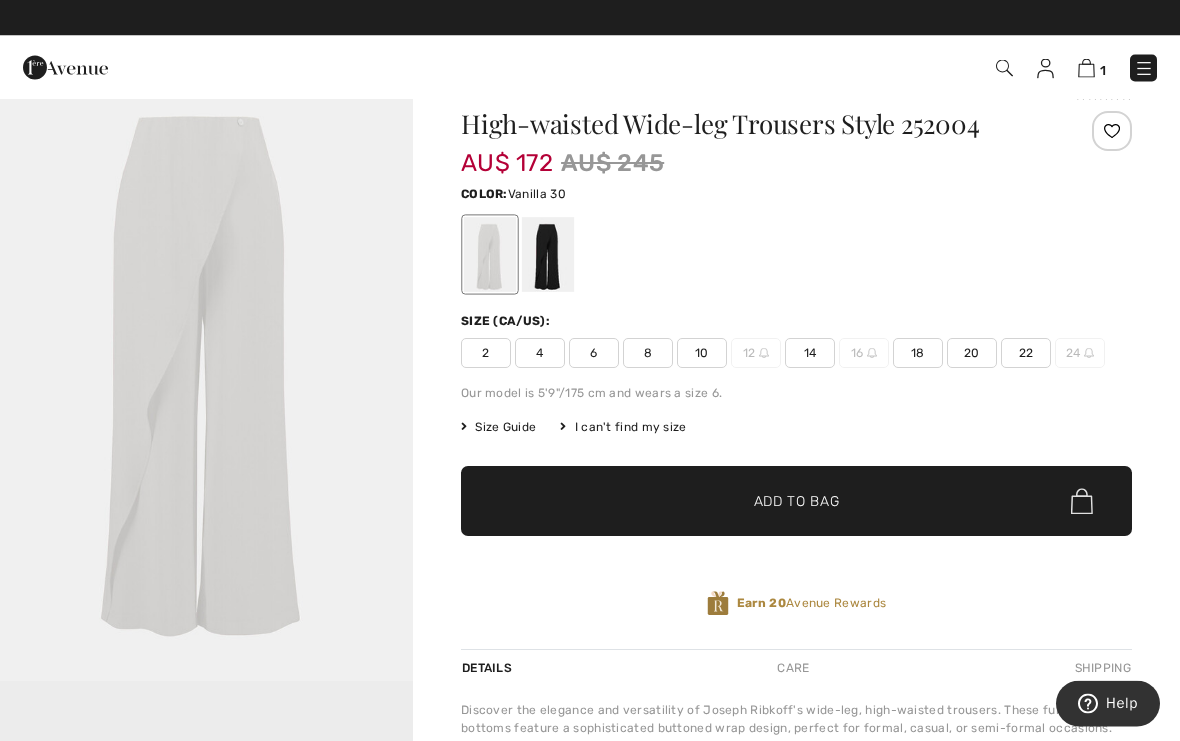 scroll, scrollTop: 37, scrollLeft: 0, axis: vertical 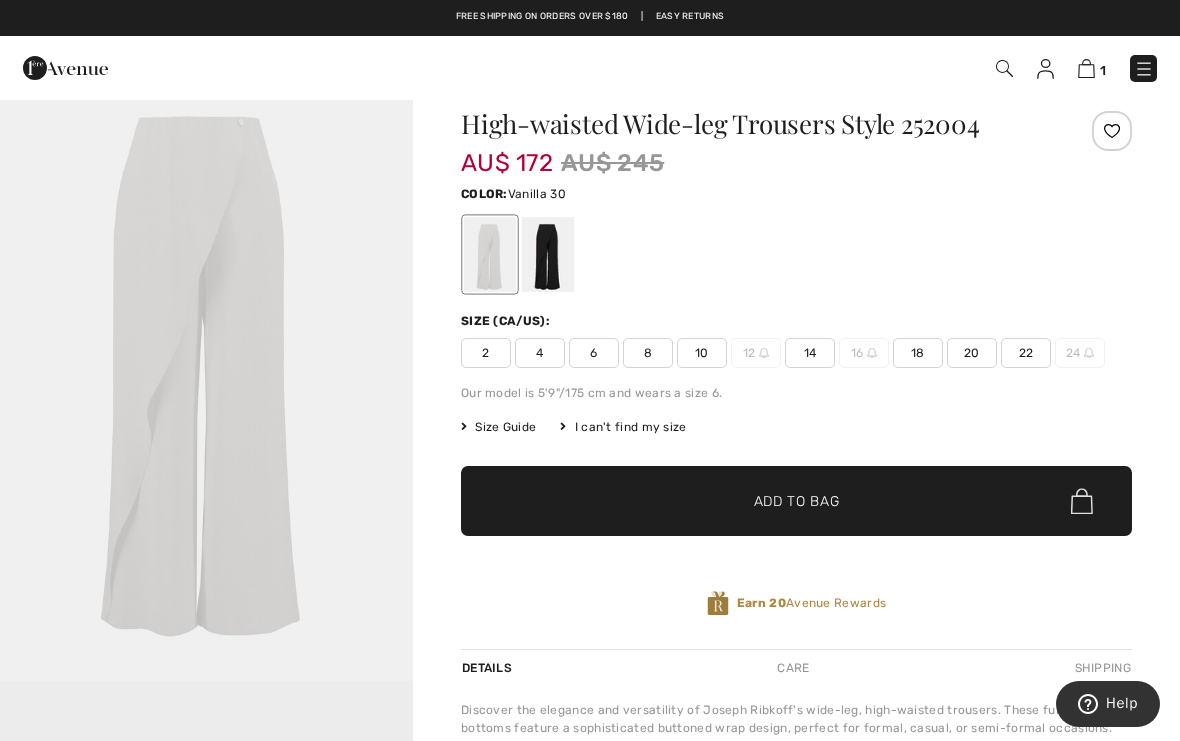 click at bounding box center (1086, 68) 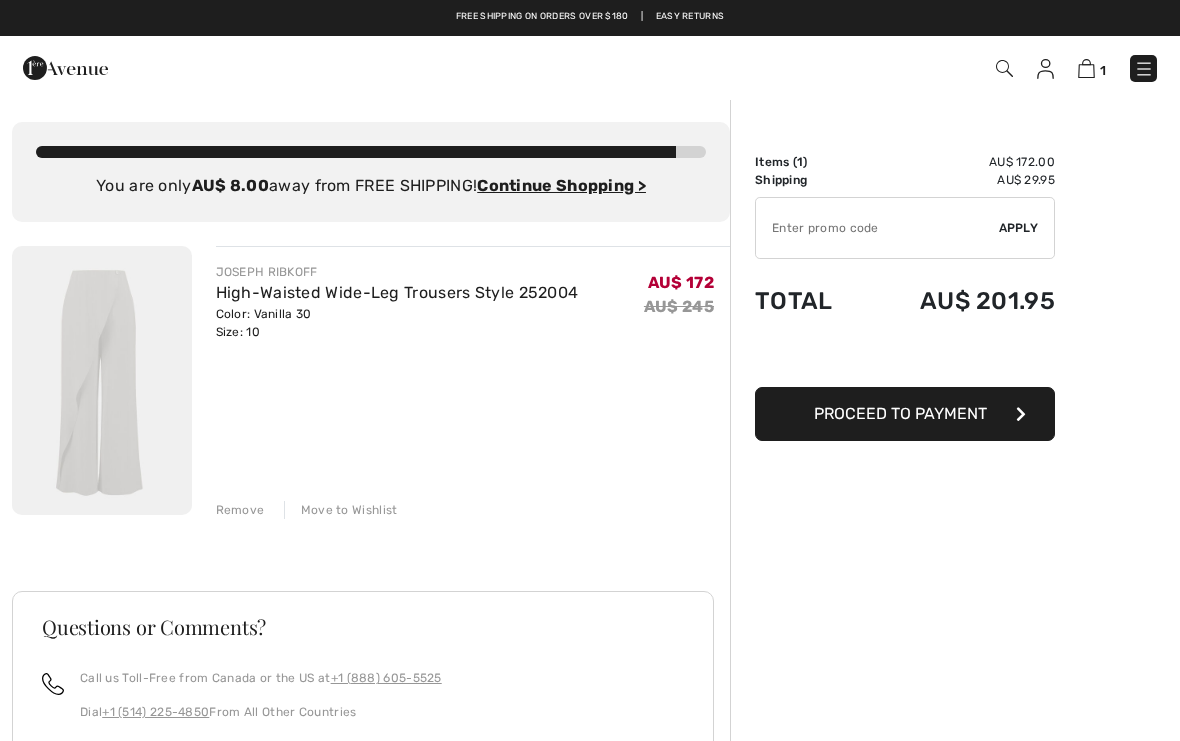 scroll, scrollTop: 0, scrollLeft: 0, axis: both 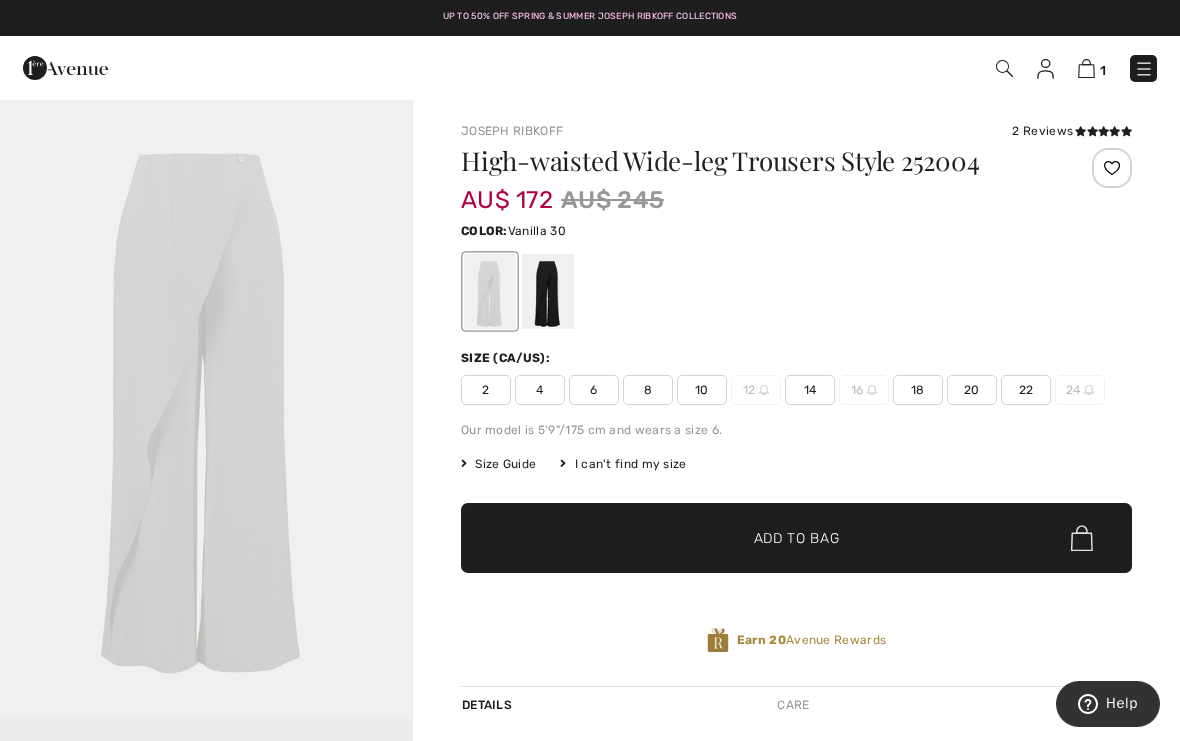 click at bounding box center [548, 291] 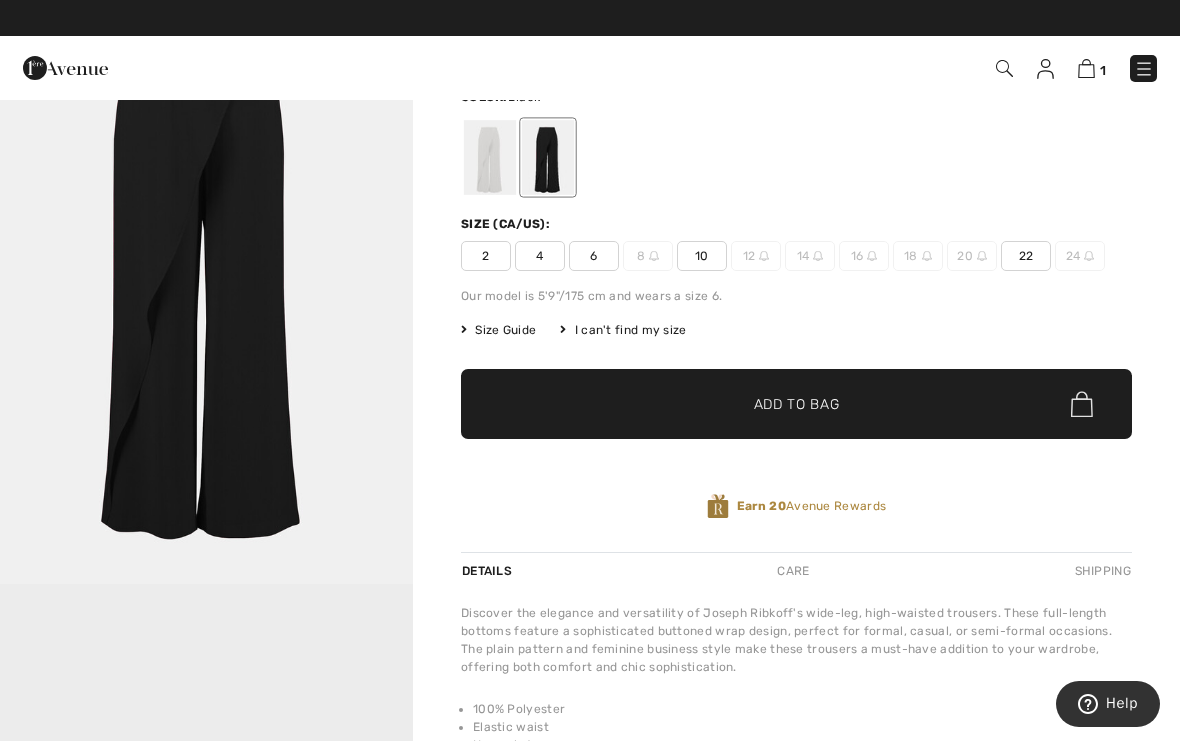 scroll, scrollTop: 34, scrollLeft: 0, axis: vertical 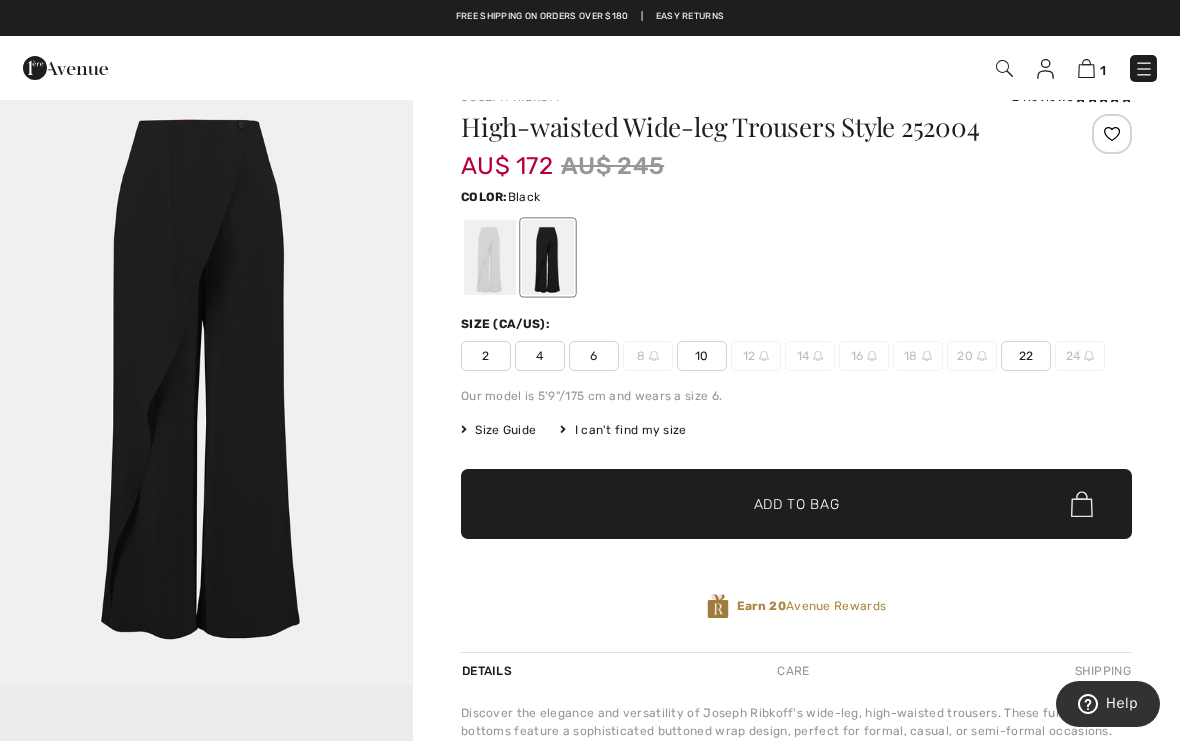 click at bounding box center (490, 257) 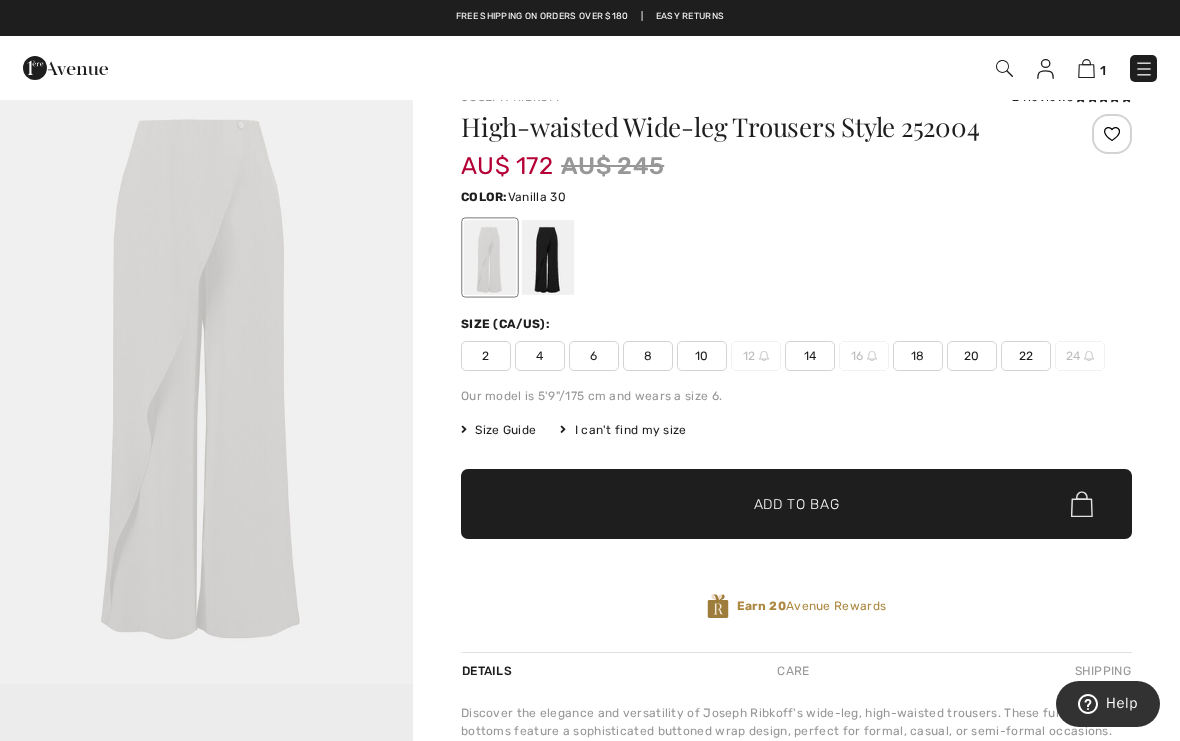 click on "10" at bounding box center (702, 356) 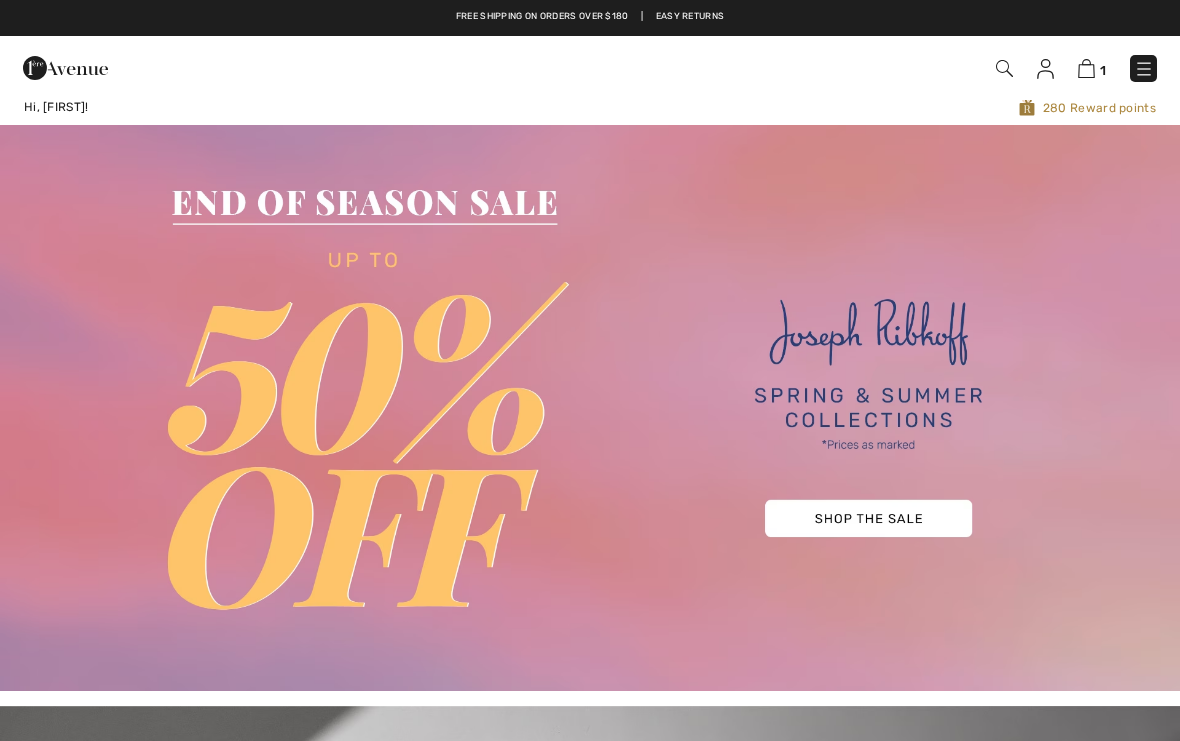 scroll, scrollTop: 0, scrollLeft: 0, axis: both 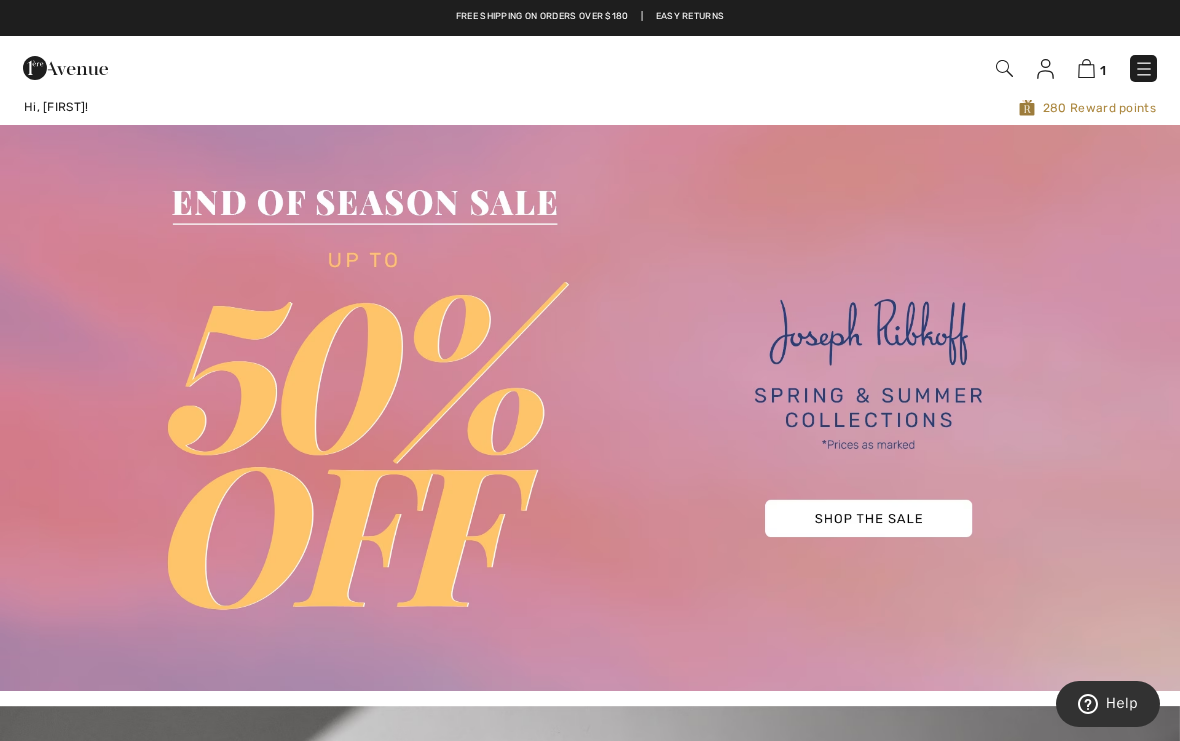 click at bounding box center [590, 407] 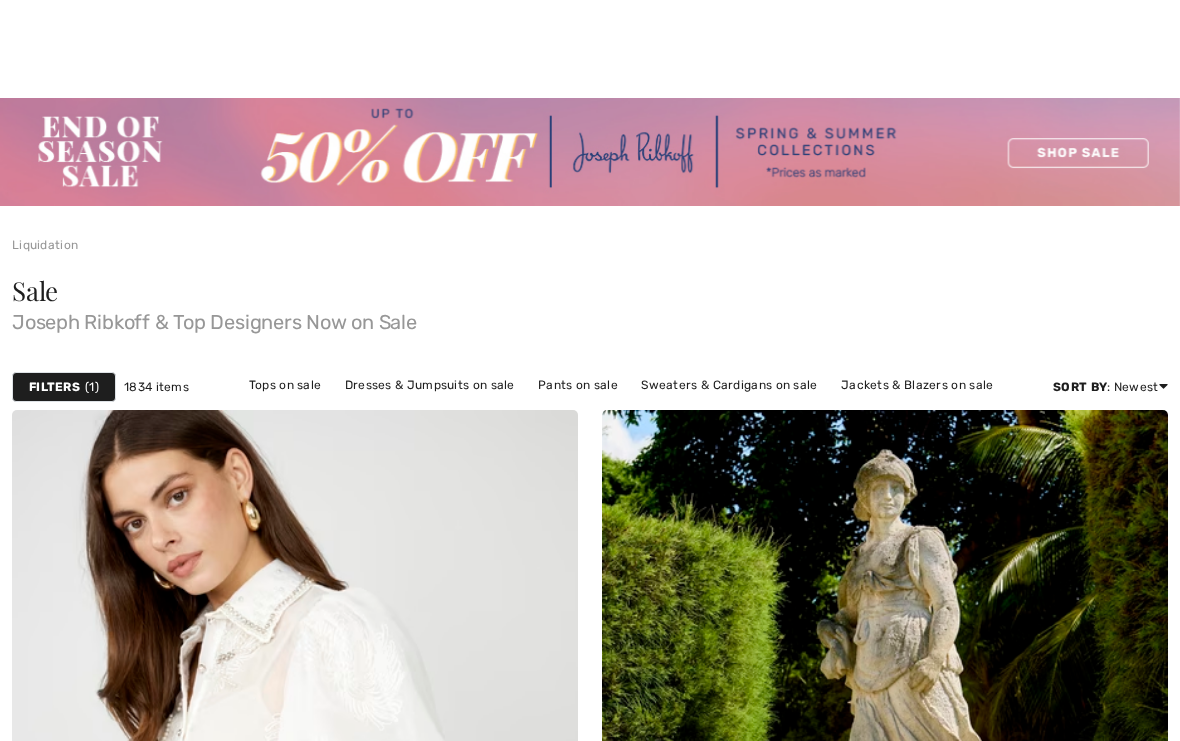 scroll, scrollTop: 336, scrollLeft: 0, axis: vertical 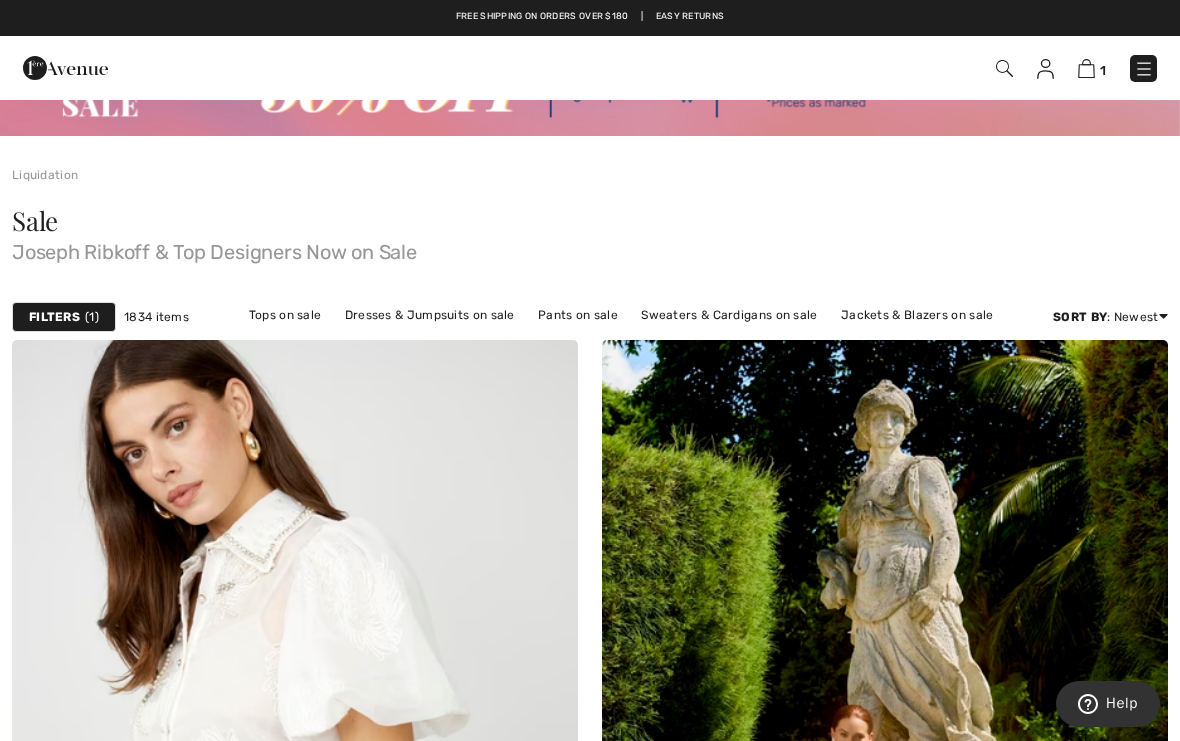 click on "Dresses & Jumpsuits on sale" at bounding box center [430, 315] 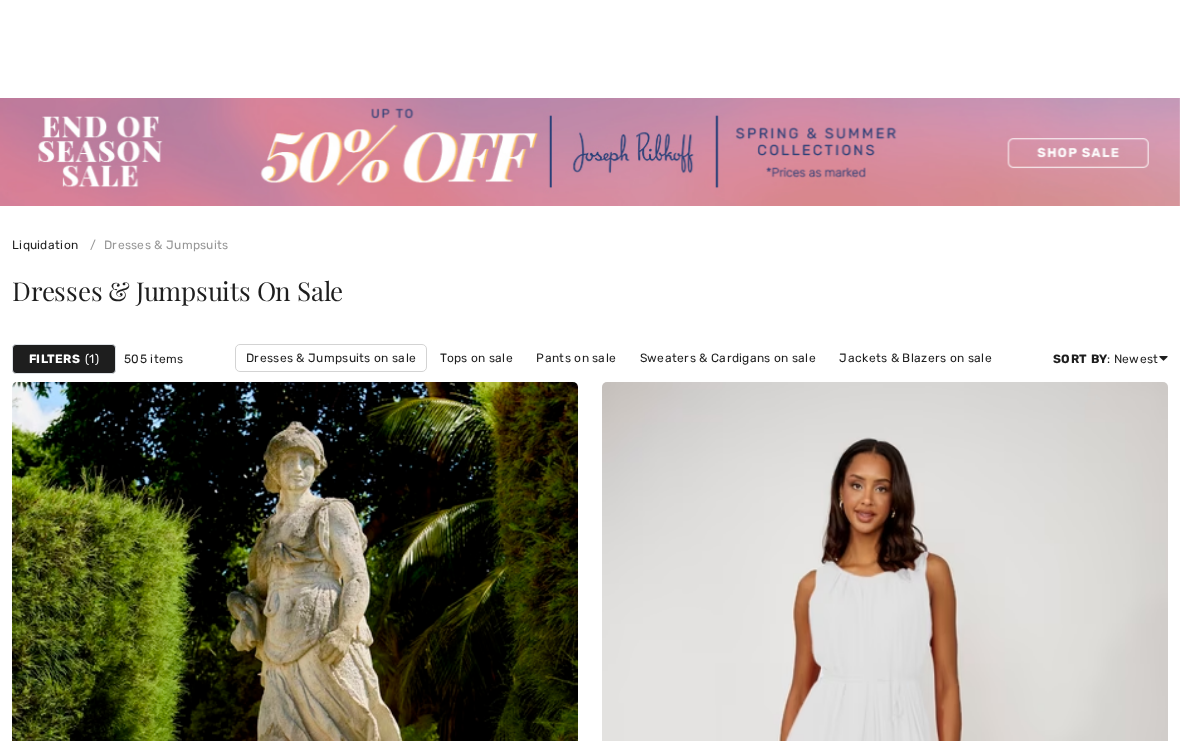 scroll, scrollTop: 313, scrollLeft: 0, axis: vertical 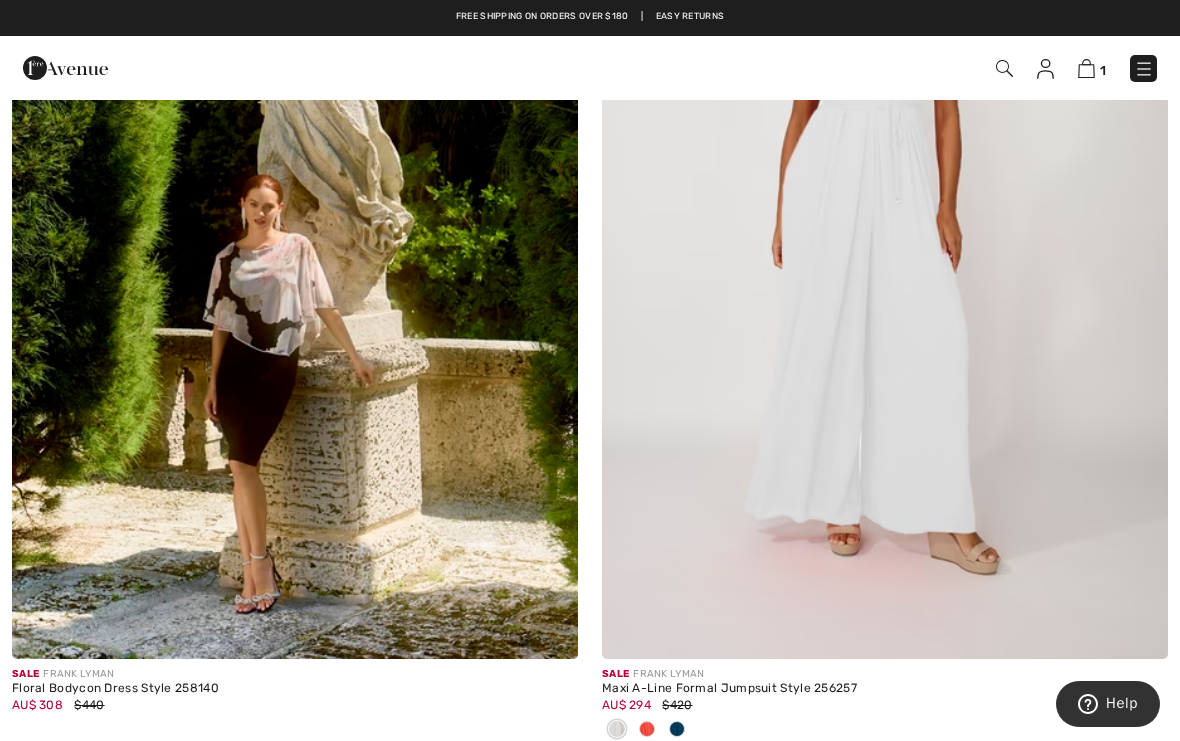 click at bounding box center [647, 729] 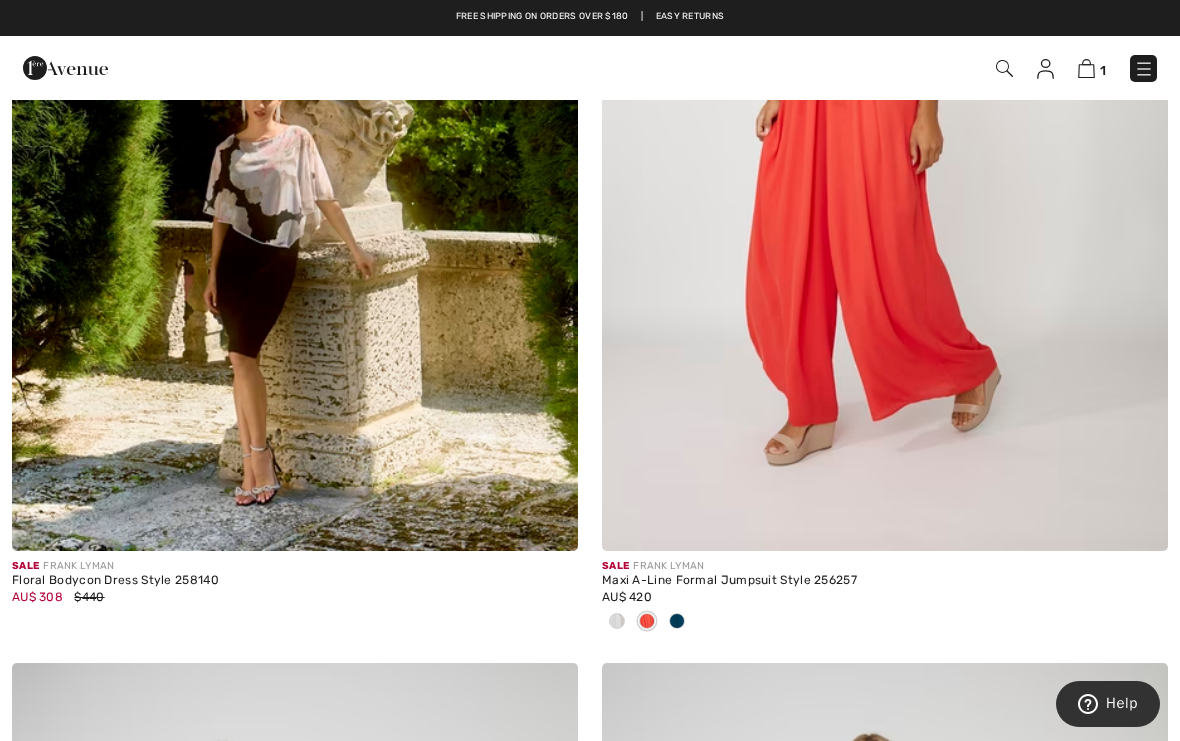 scroll, scrollTop: 676, scrollLeft: 0, axis: vertical 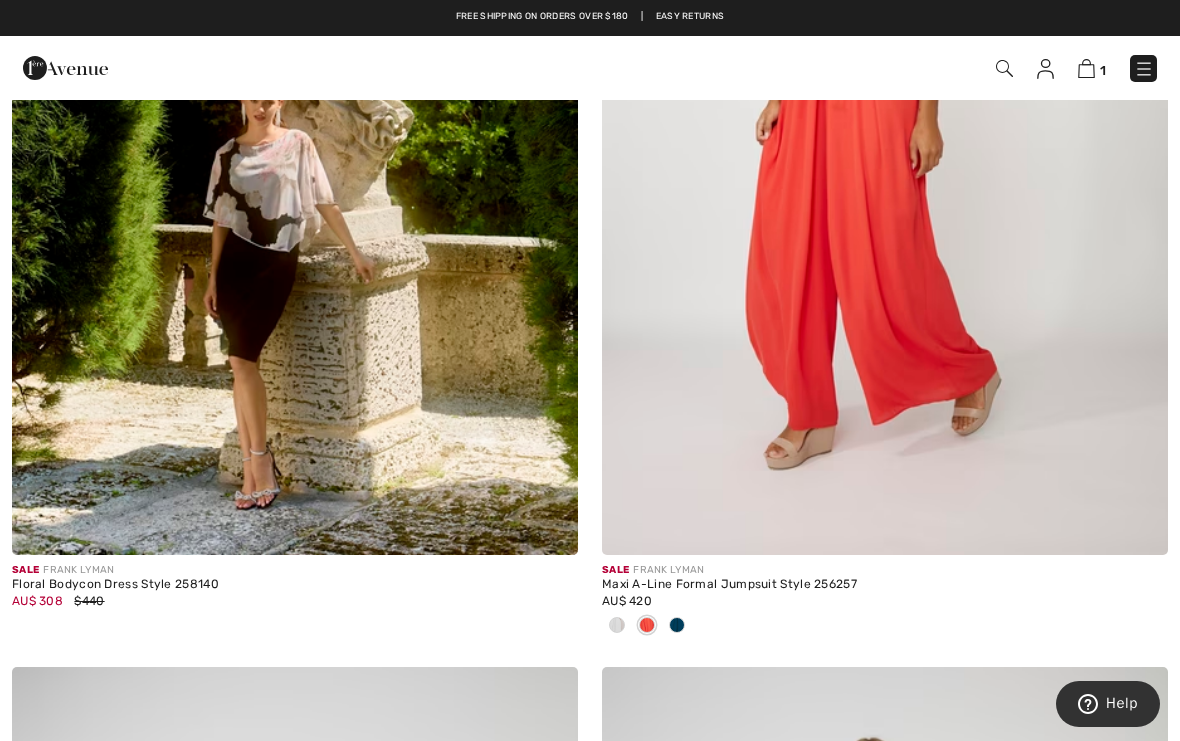 click at bounding box center (677, 625) 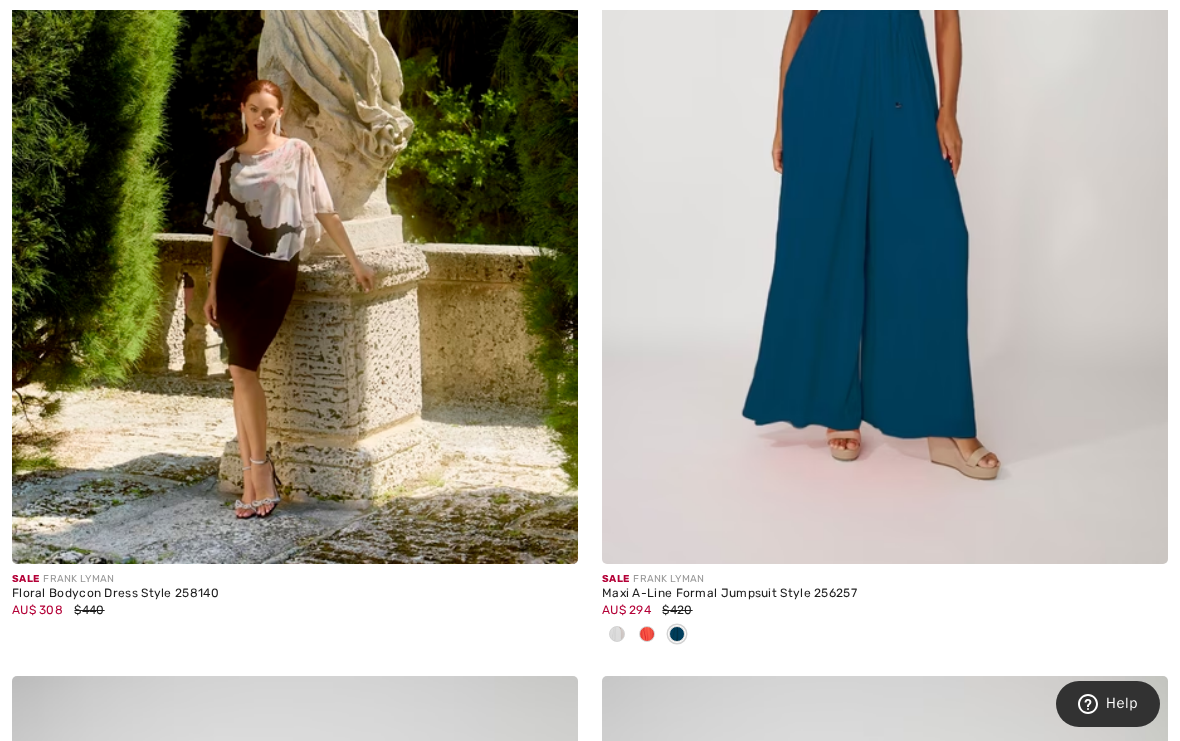 scroll, scrollTop: 671, scrollLeft: 0, axis: vertical 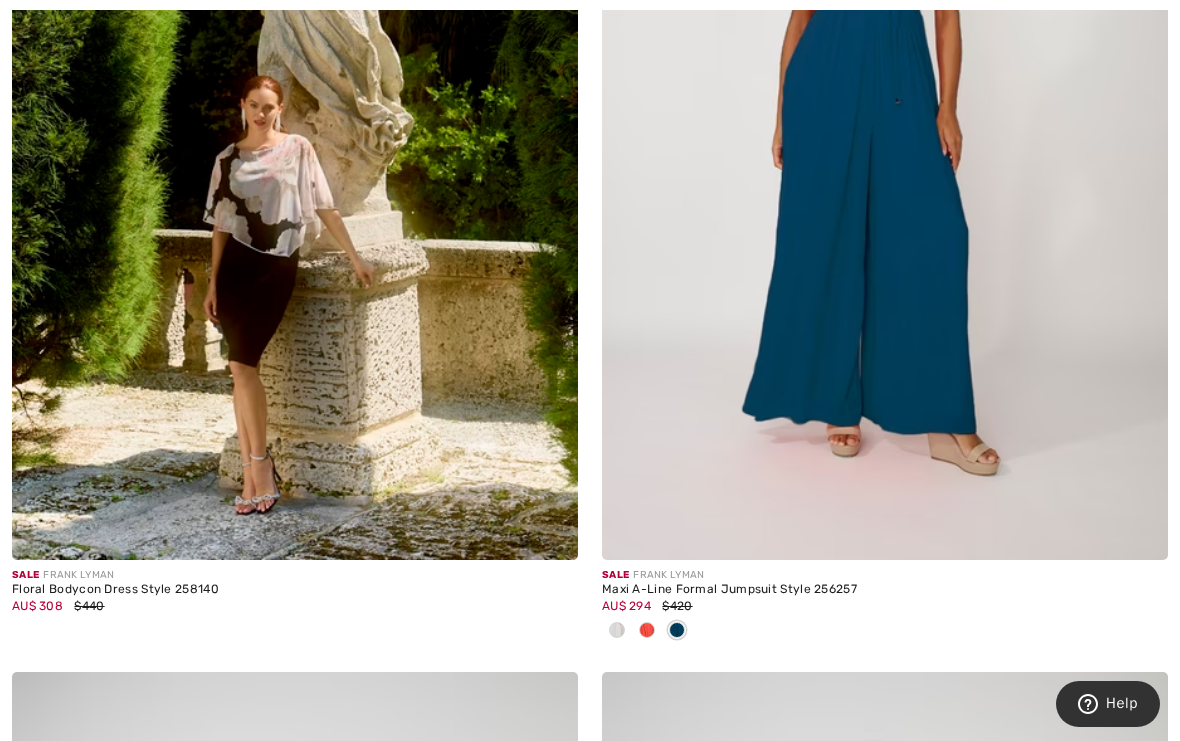 click at bounding box center (617, 631) 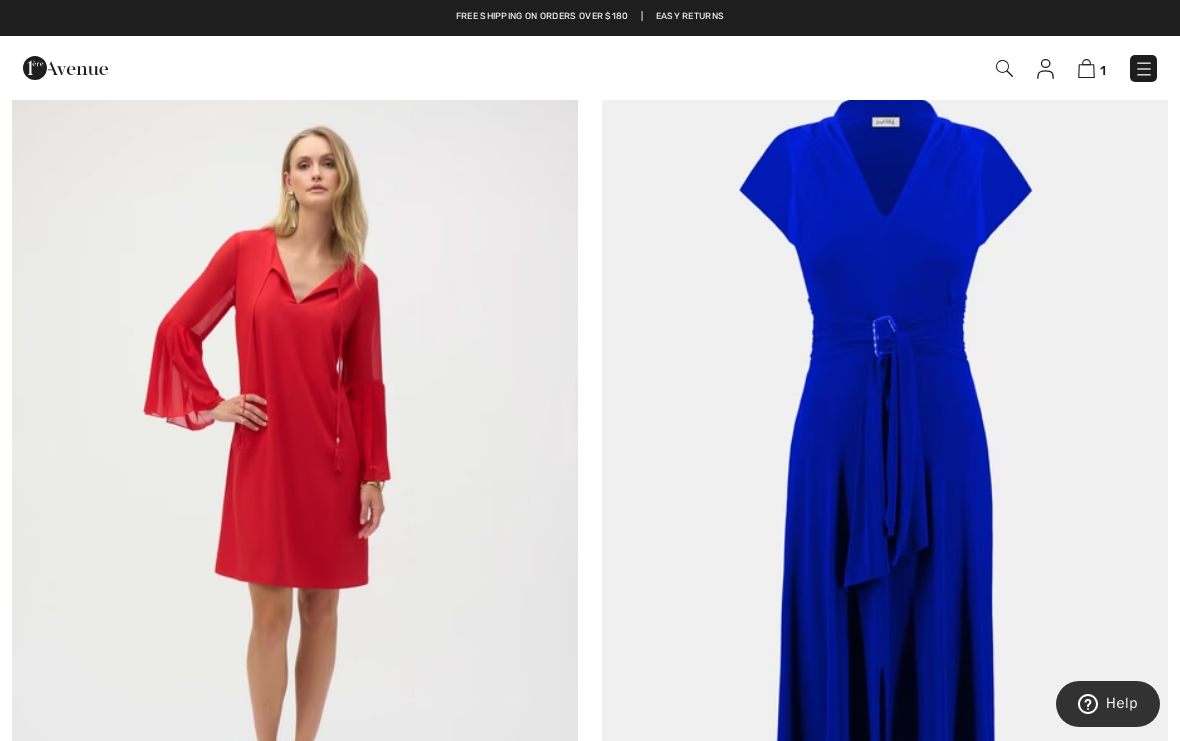 scroll, scrollTop: 3148, scrollLeft: 0, axis: vertical 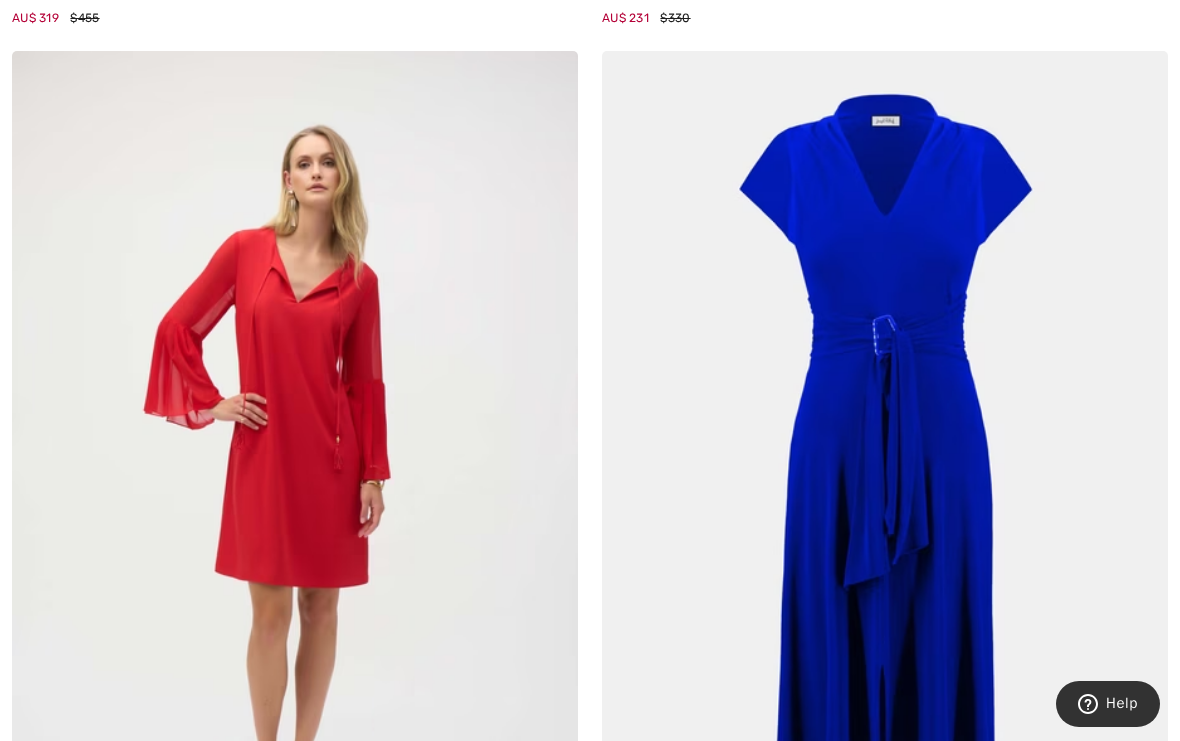 click at bounding box center (885, 475) 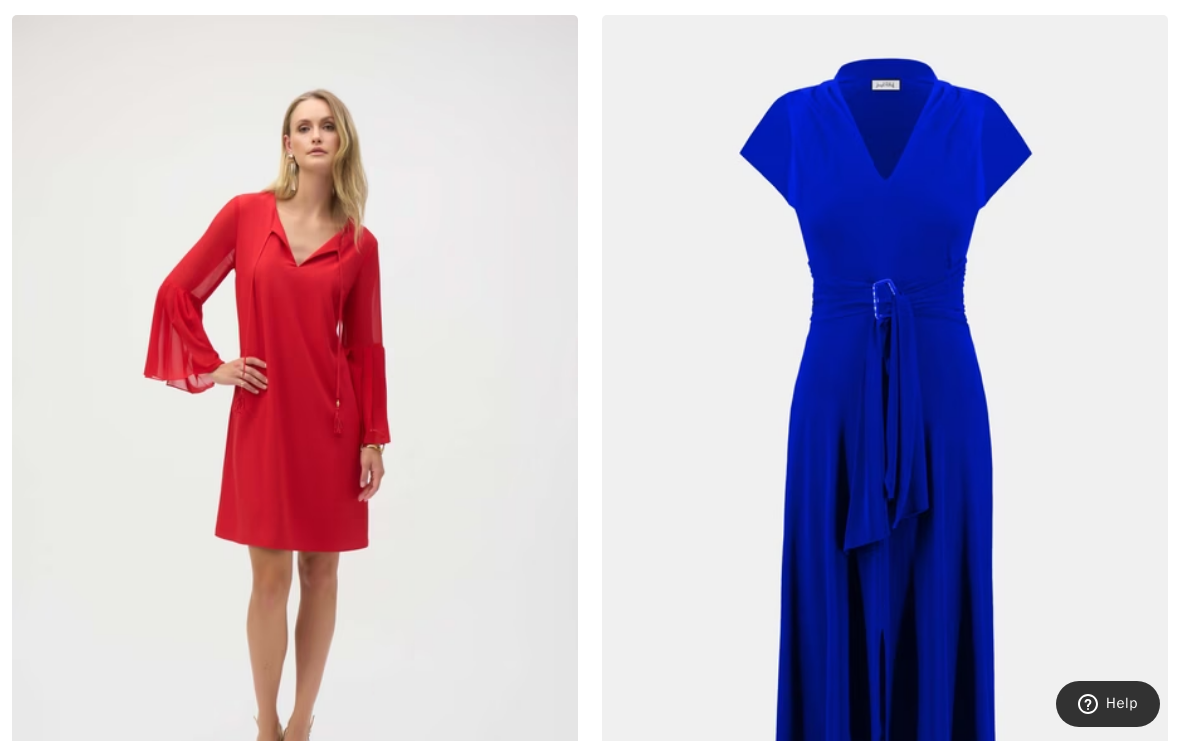 click at bounding box center [885, 439] 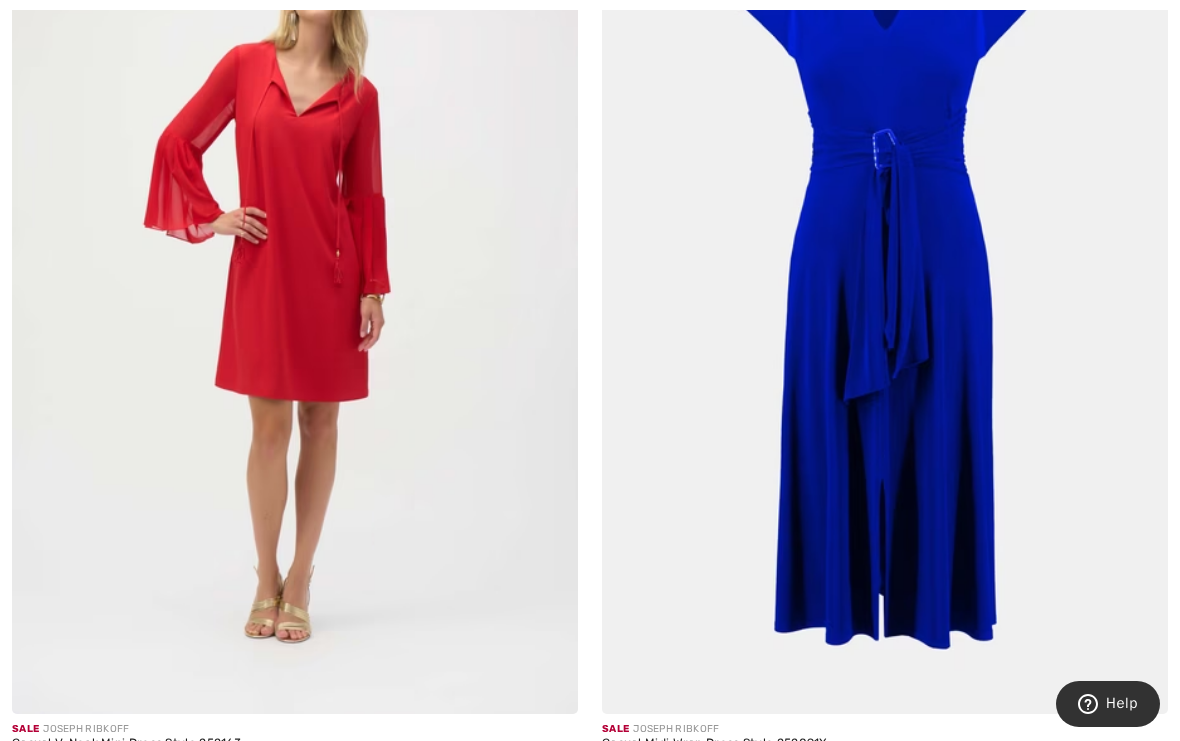 click at bounding box center (885, 289) 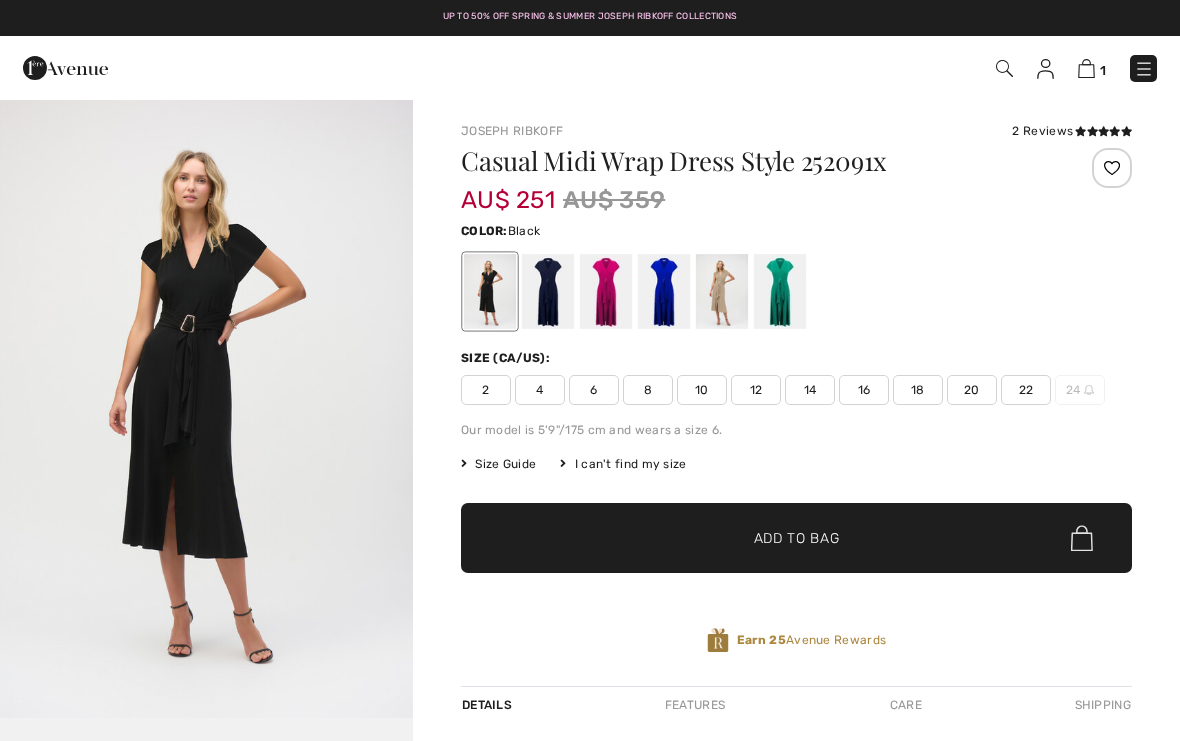 scroll, scrollTop: 40, scrollLeft: 0, axis: vertical 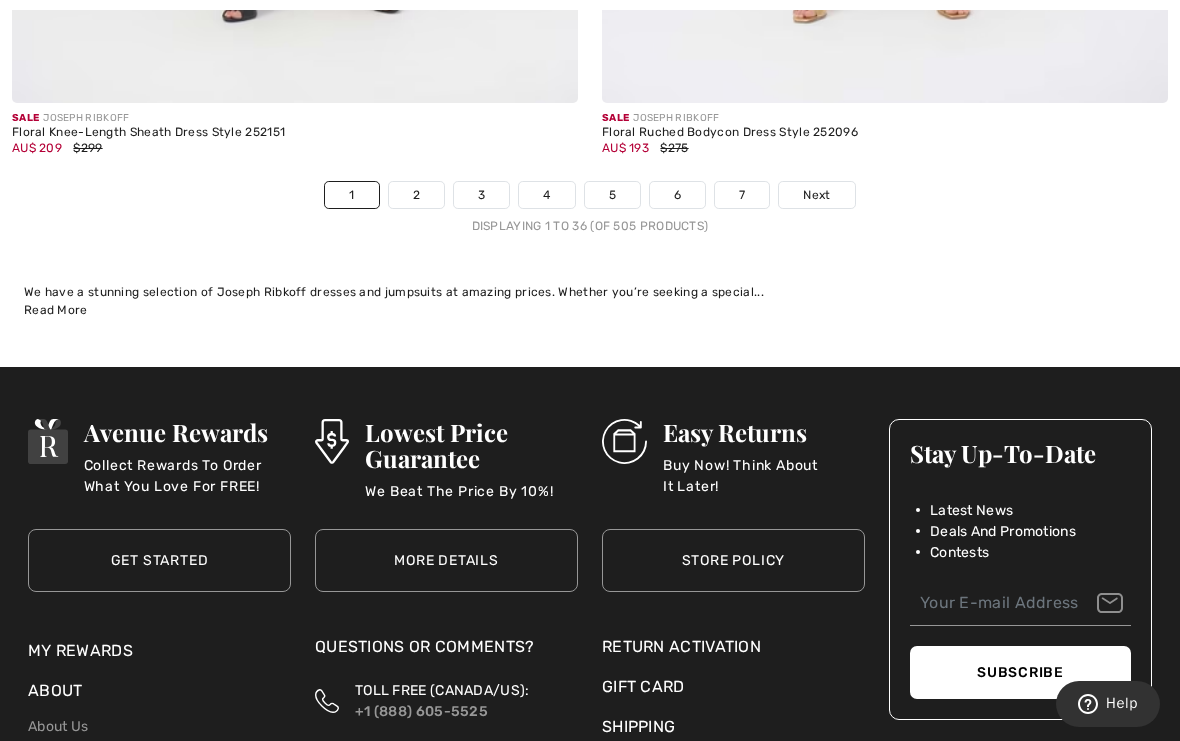 click on "Next" at bounding box center [816, 195] 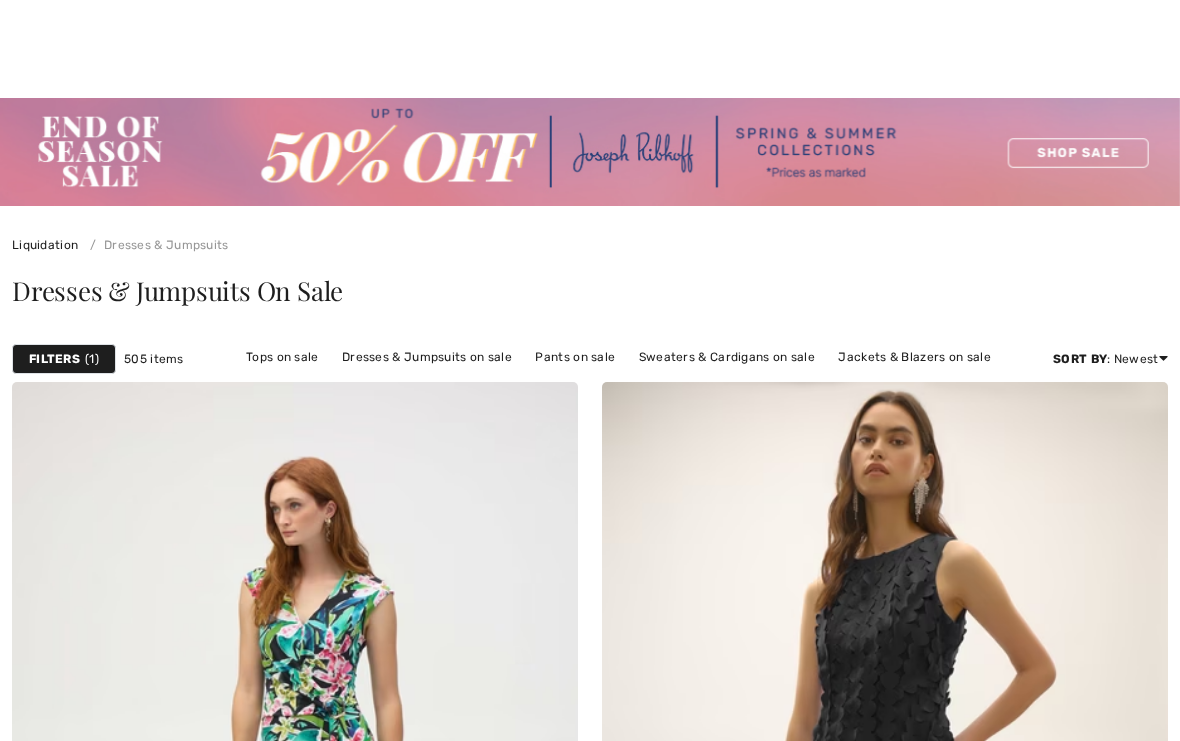 scroll, scrollTop: 430, scrollLeft: 0, axis: vertical 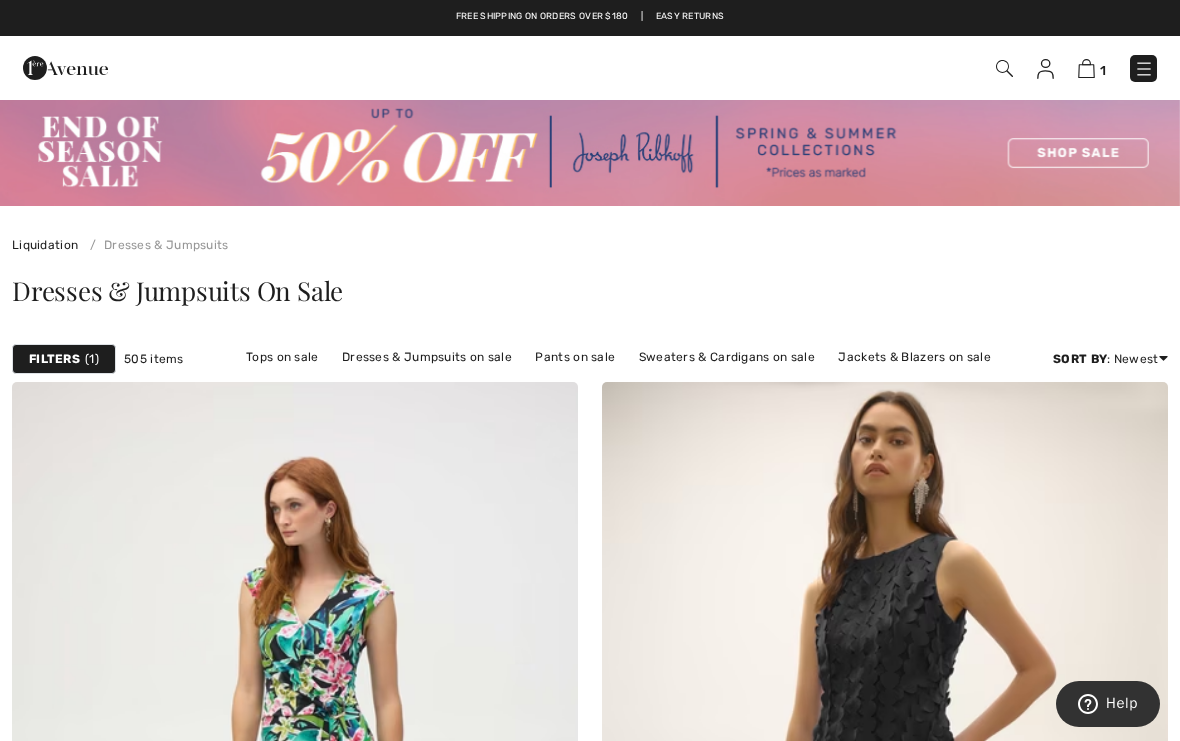 click on "Filters" at bounding box center [54, 359] 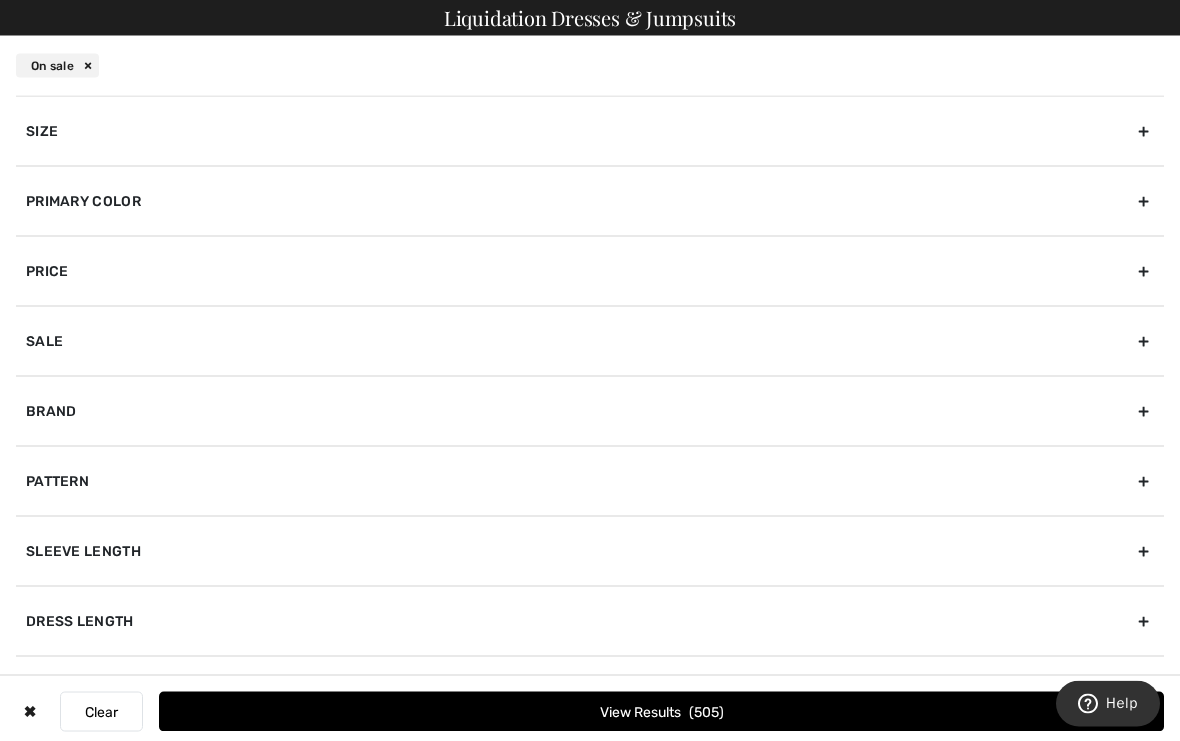 scroll, scrollTop: 496, scrollLeft: 0, axis: vertical 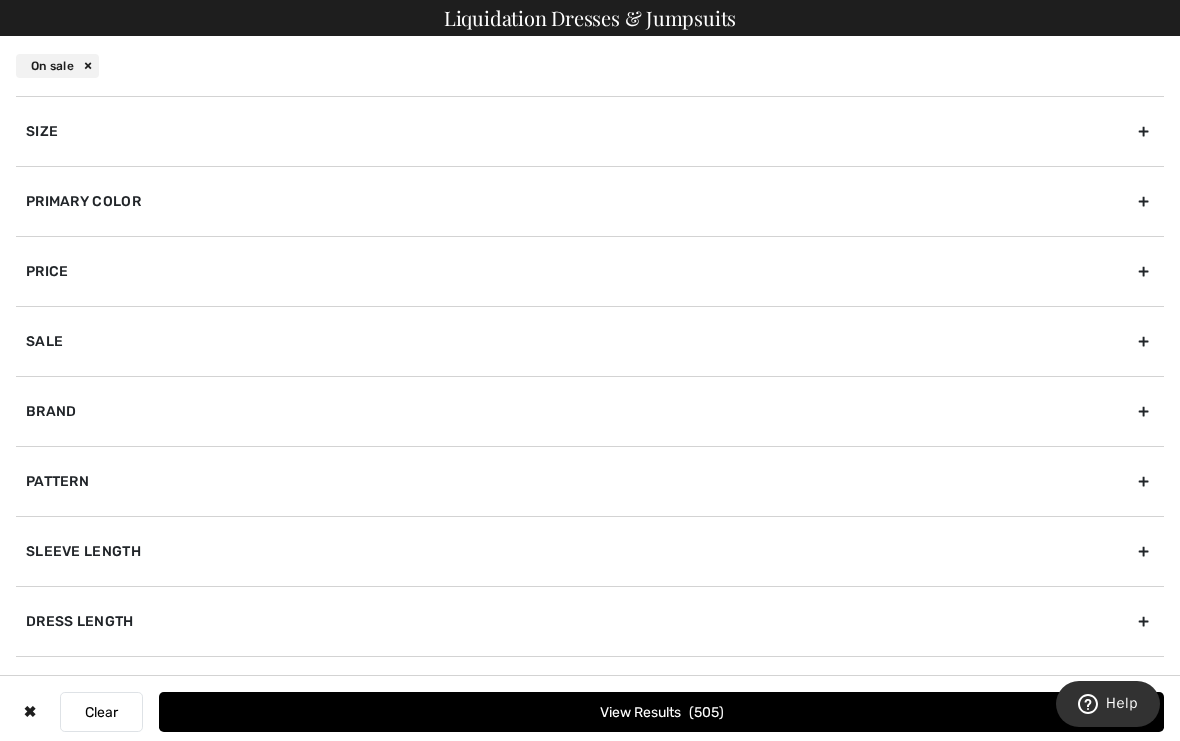 click on "Dress Length" at bounding box center [590, 621] 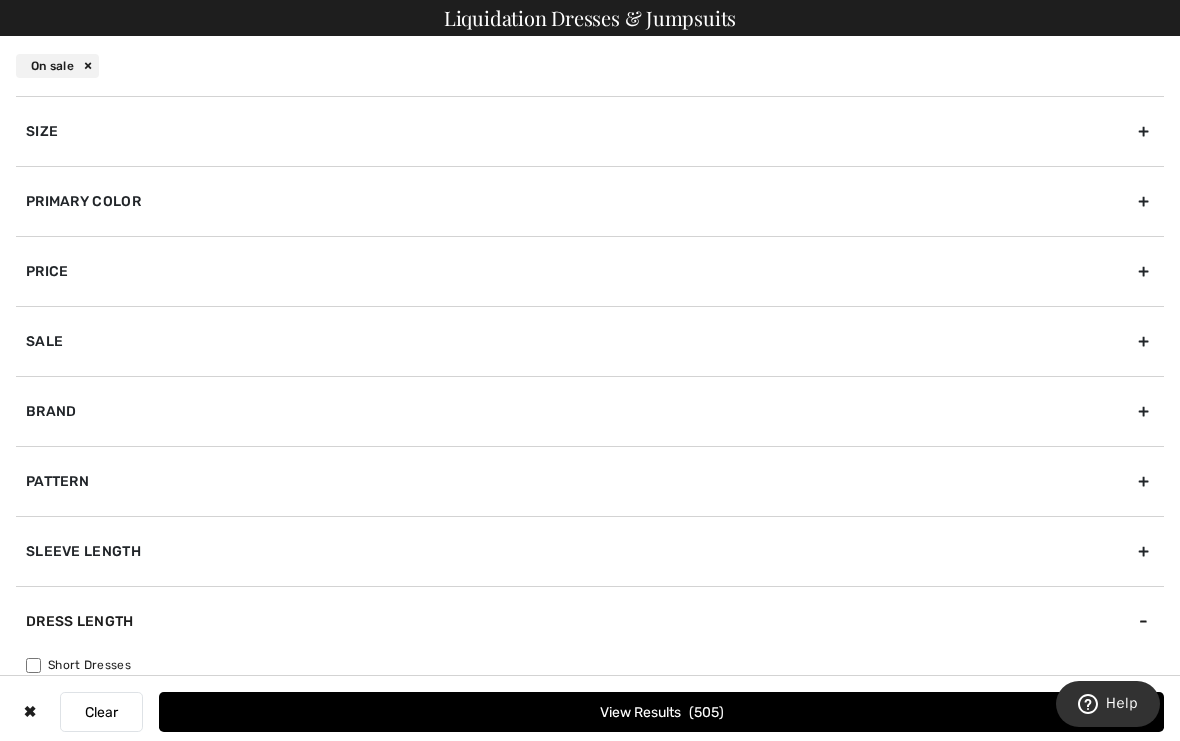 click on "Long Dresses" at bounding box center (33, 686) 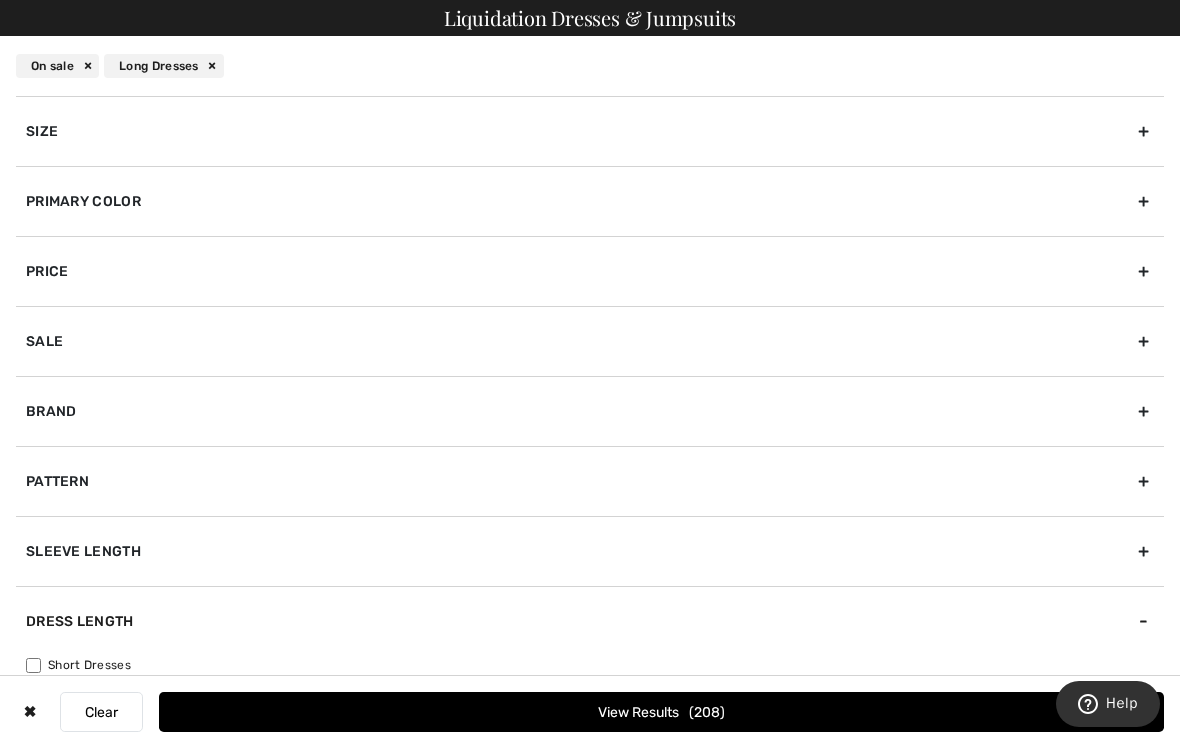 click on "View Results 208" at bounding box center (661, 712) 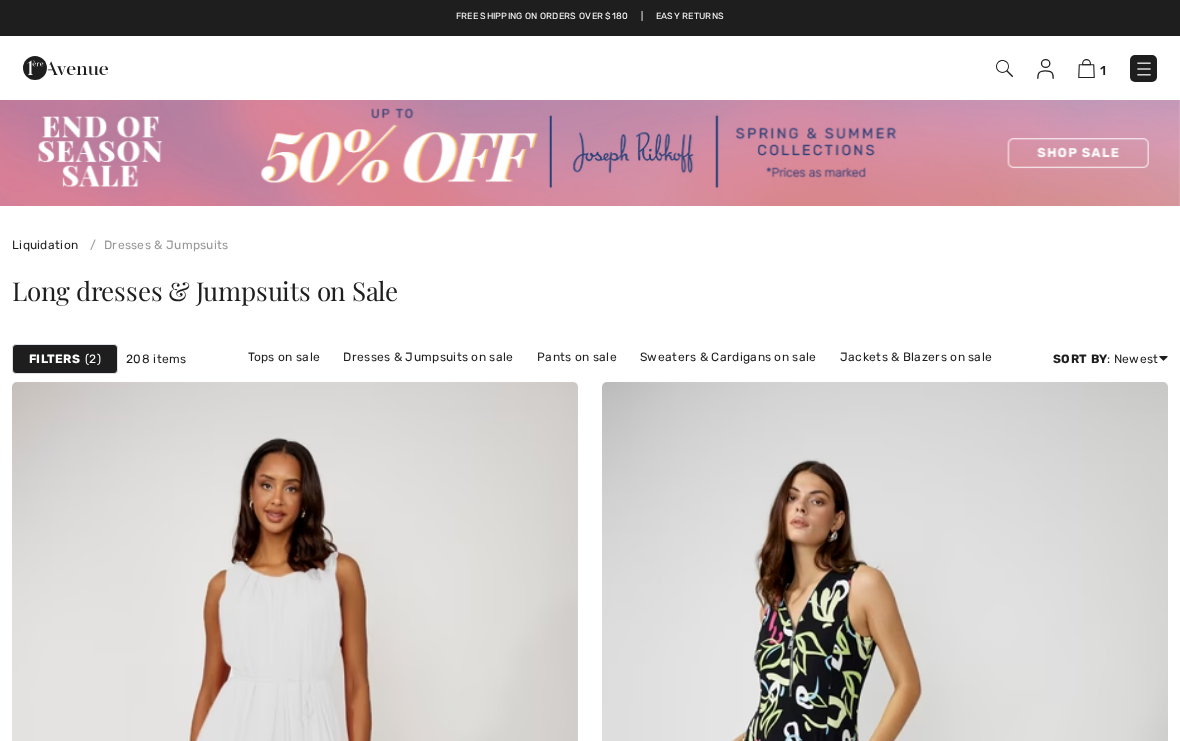 scroll, scrollTop: 0, scrollLeft: 0, axis: both 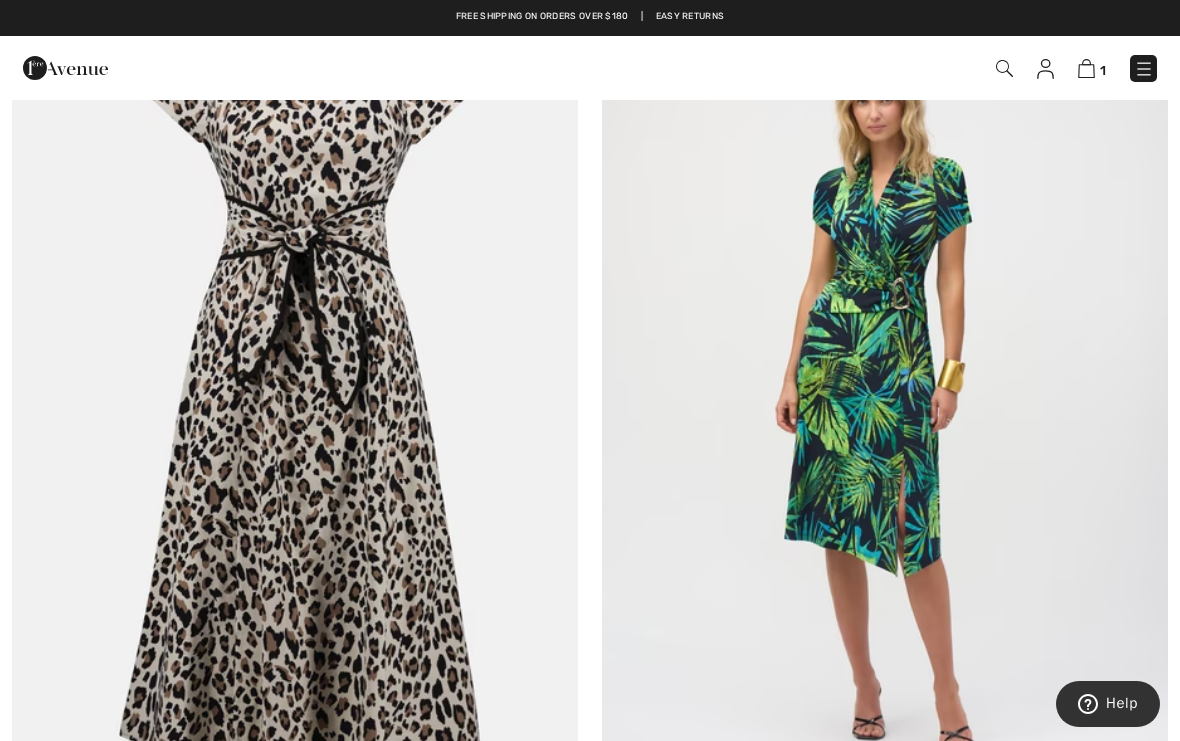 click at bounding box center [295, 401] 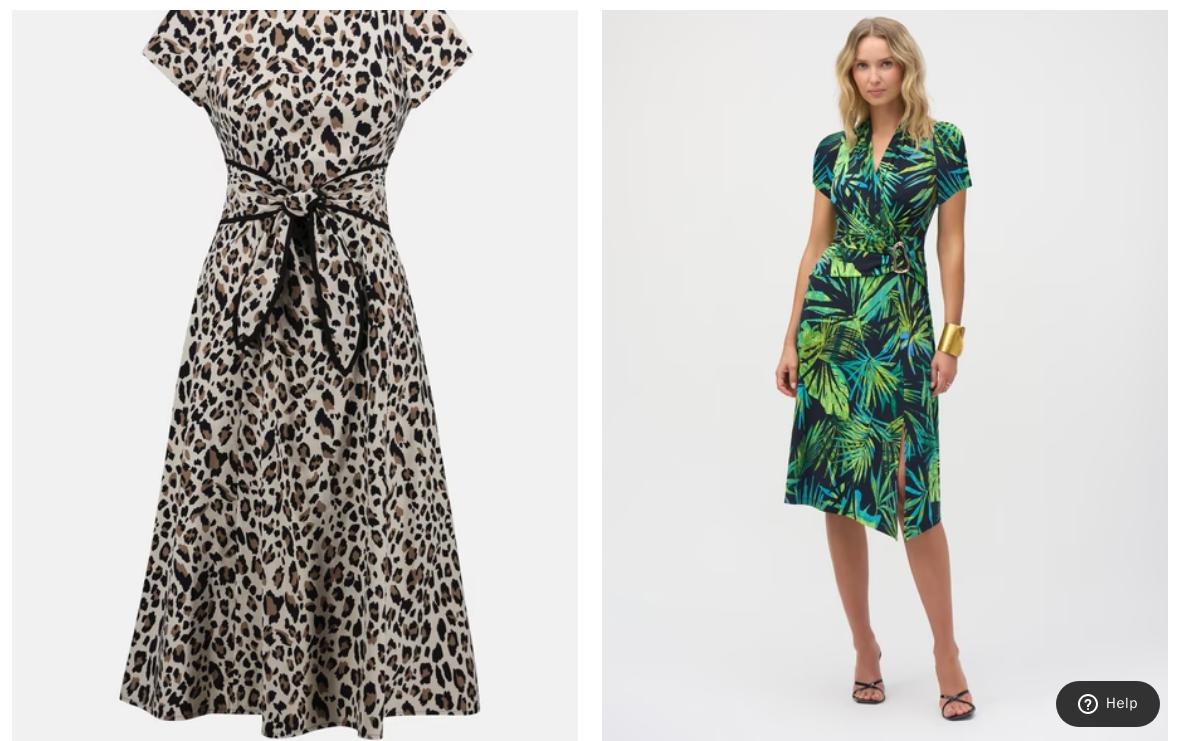 click at bounding box center (295, 365) 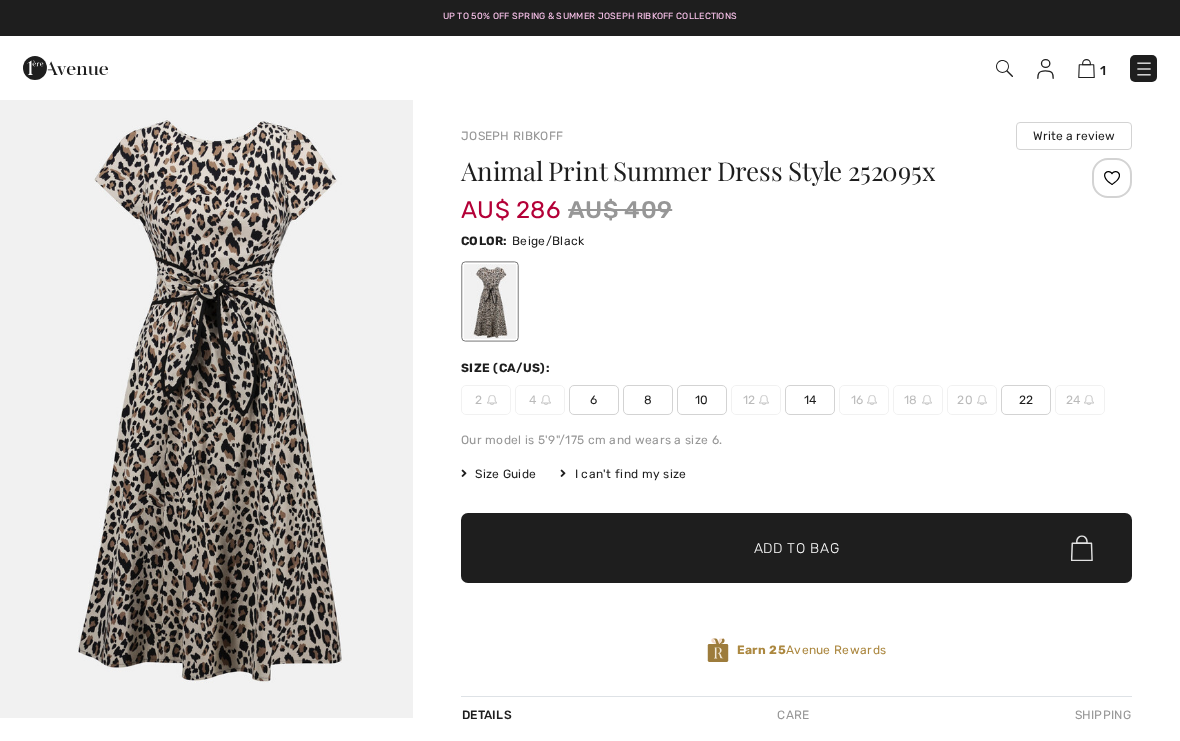 scroll, scrollTop: 0, scrollLeft: 0, axis: both 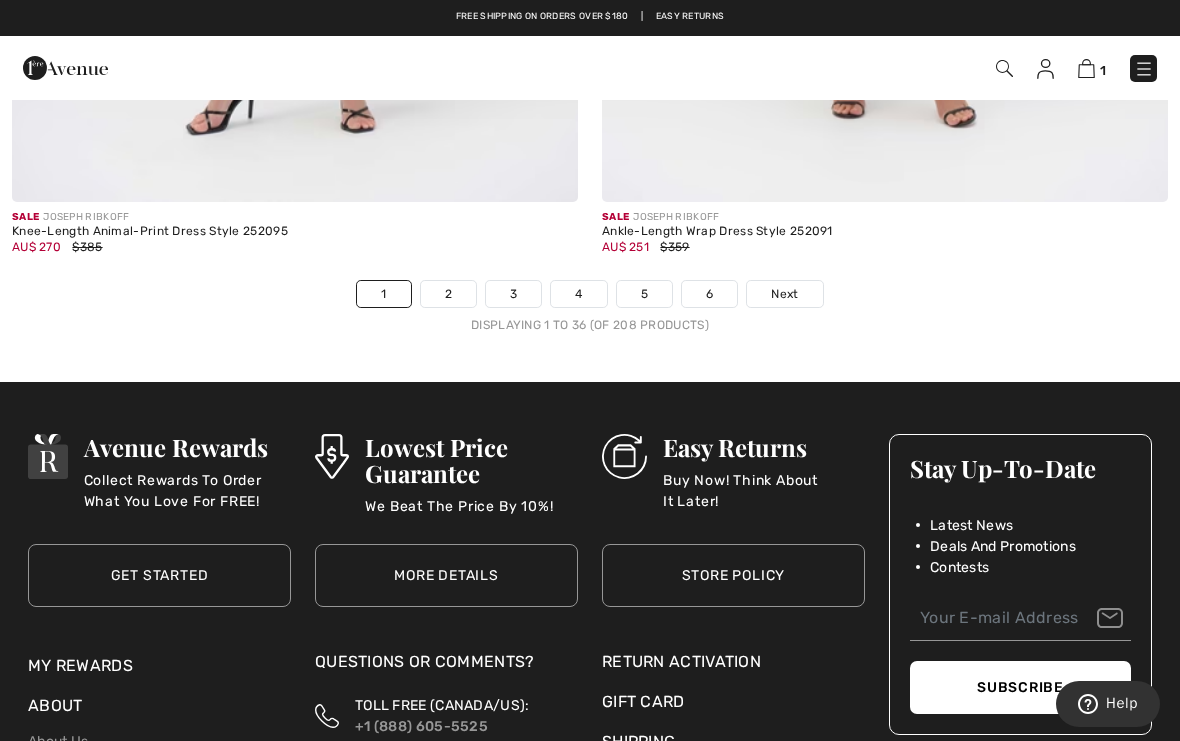 click on "Next" at bounding box center (784, 294) 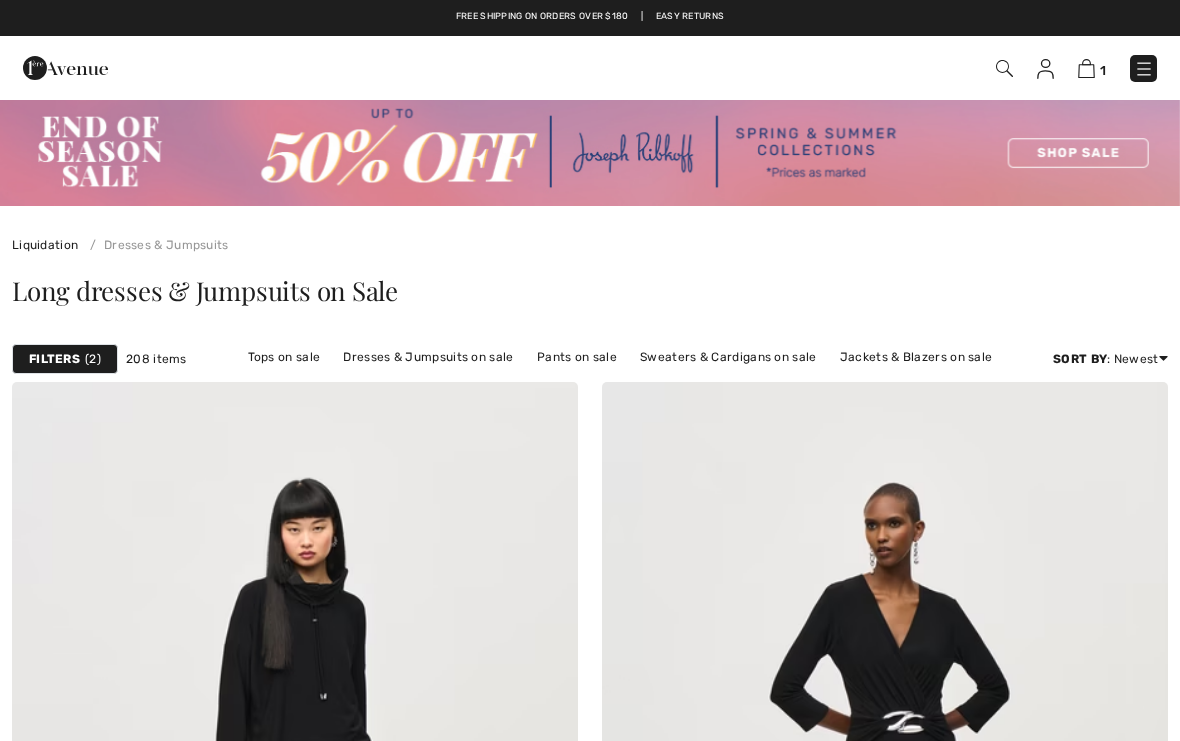 scroll, scrollTop: 273, scrollLeft: 0, axis: vertical 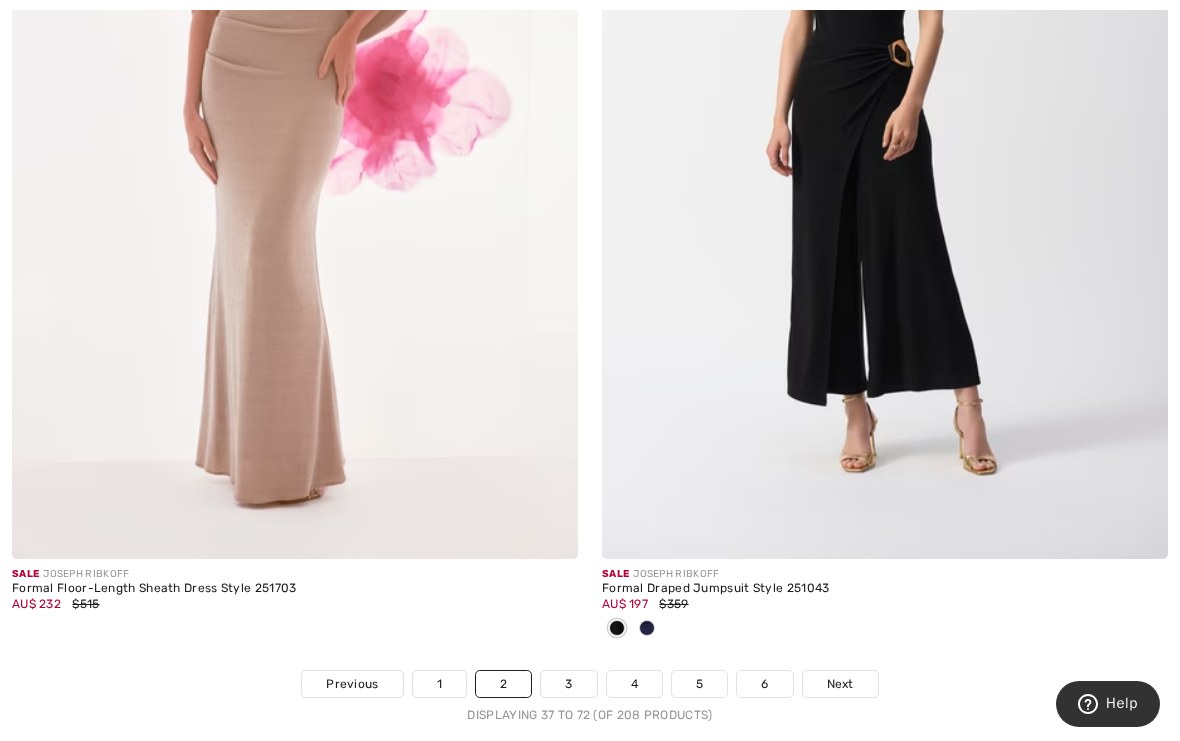 click on "Next" at bounding box center [840, 684] 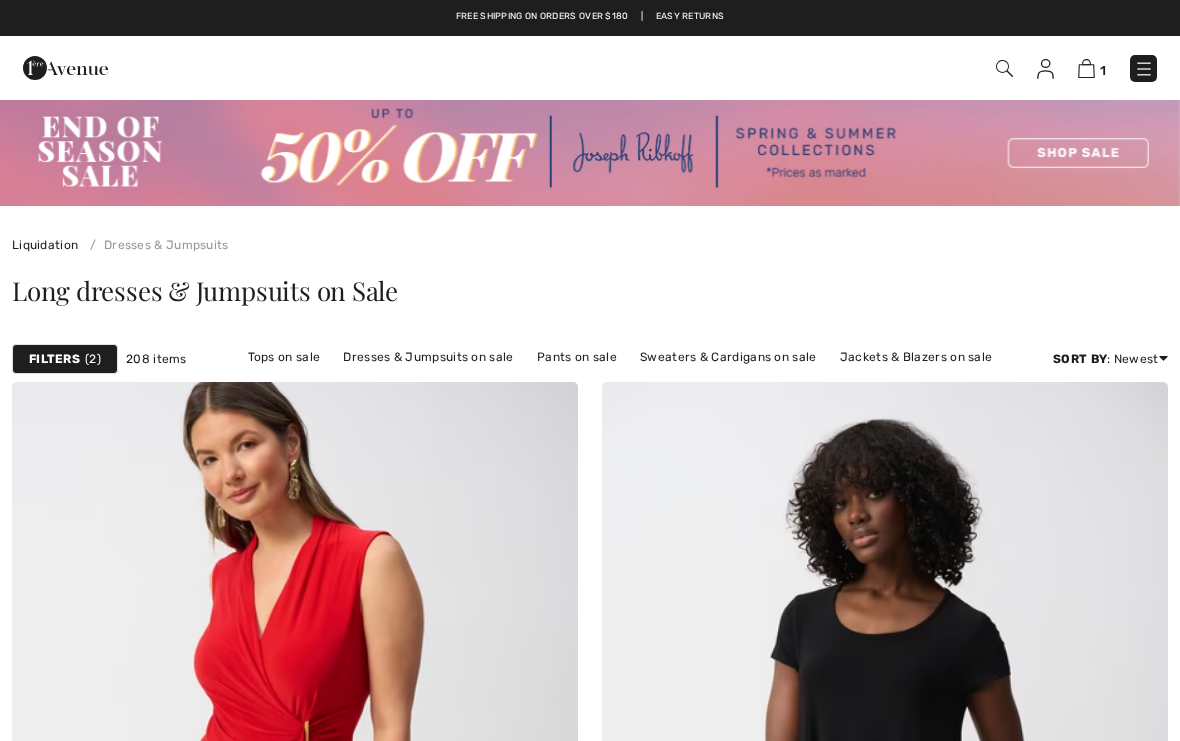 scroll, scrollTop: 0, scrollLeft: 0, axis: both 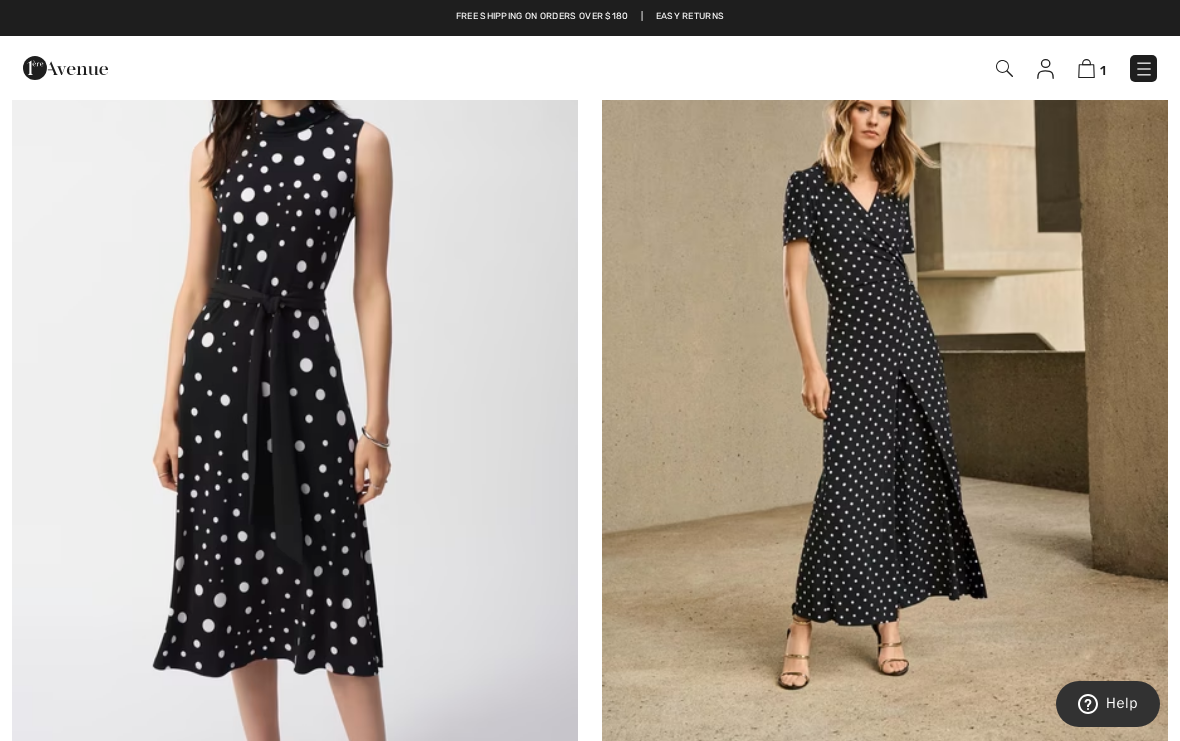 click at bounding box center (885, 344) 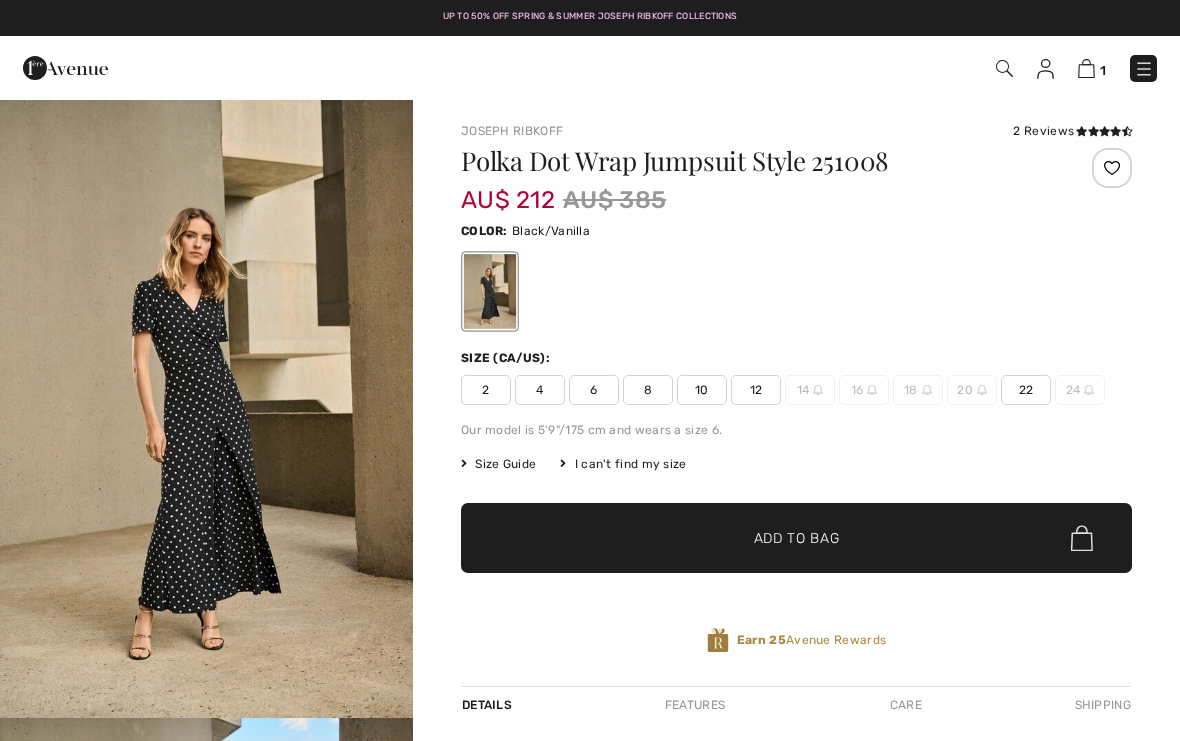 scroll, scrollTop: 0, scrollLeft: 0, axis: both 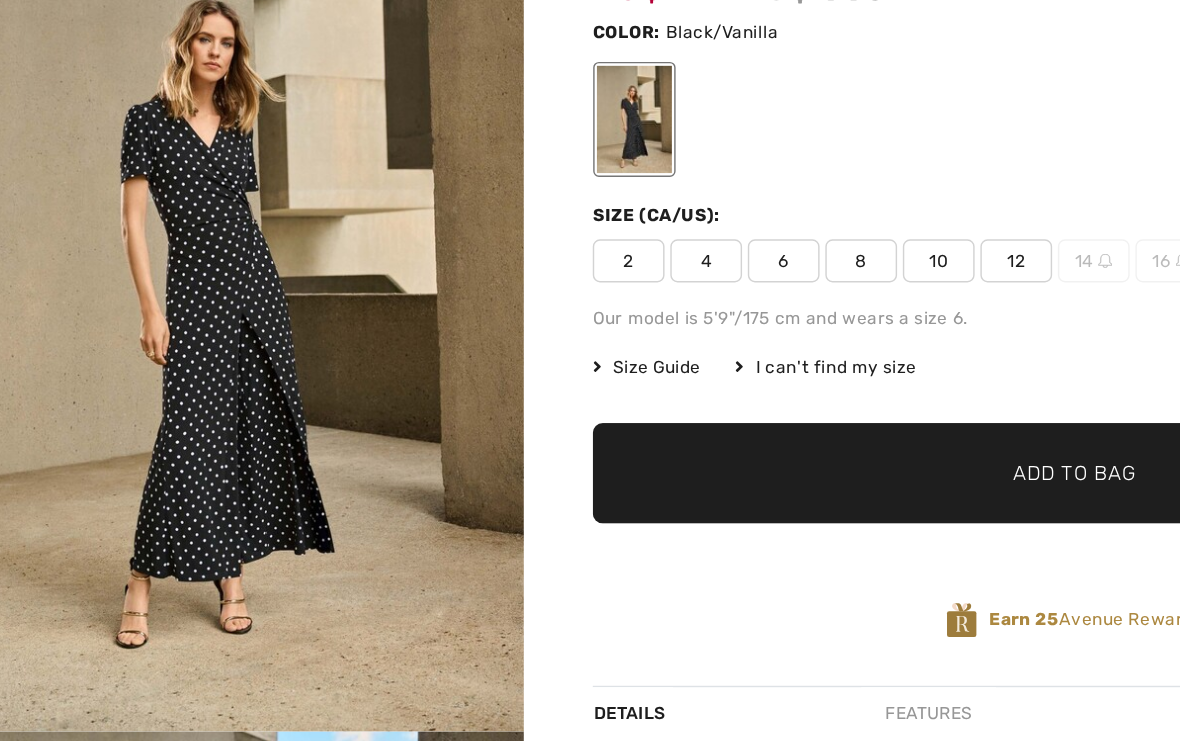 click on "10" at bounding box center [702, 335] 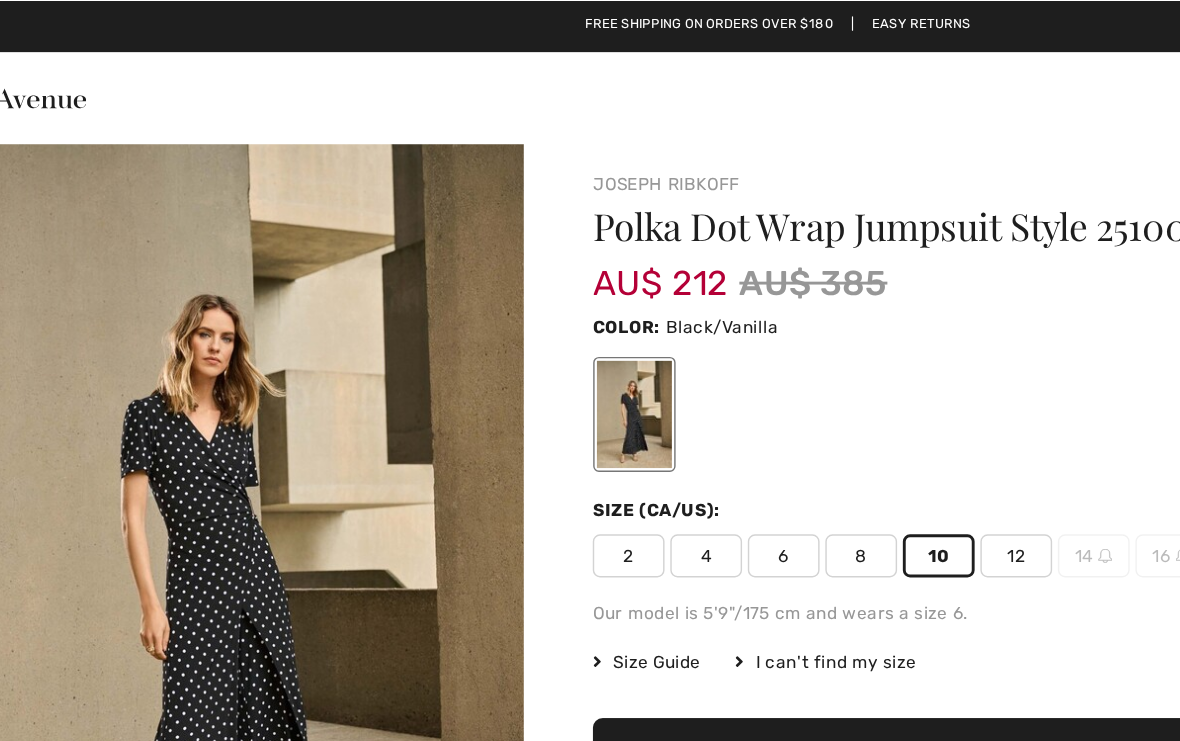 scroll, scrollTop: 0, scrollLeft: 0, axis: both 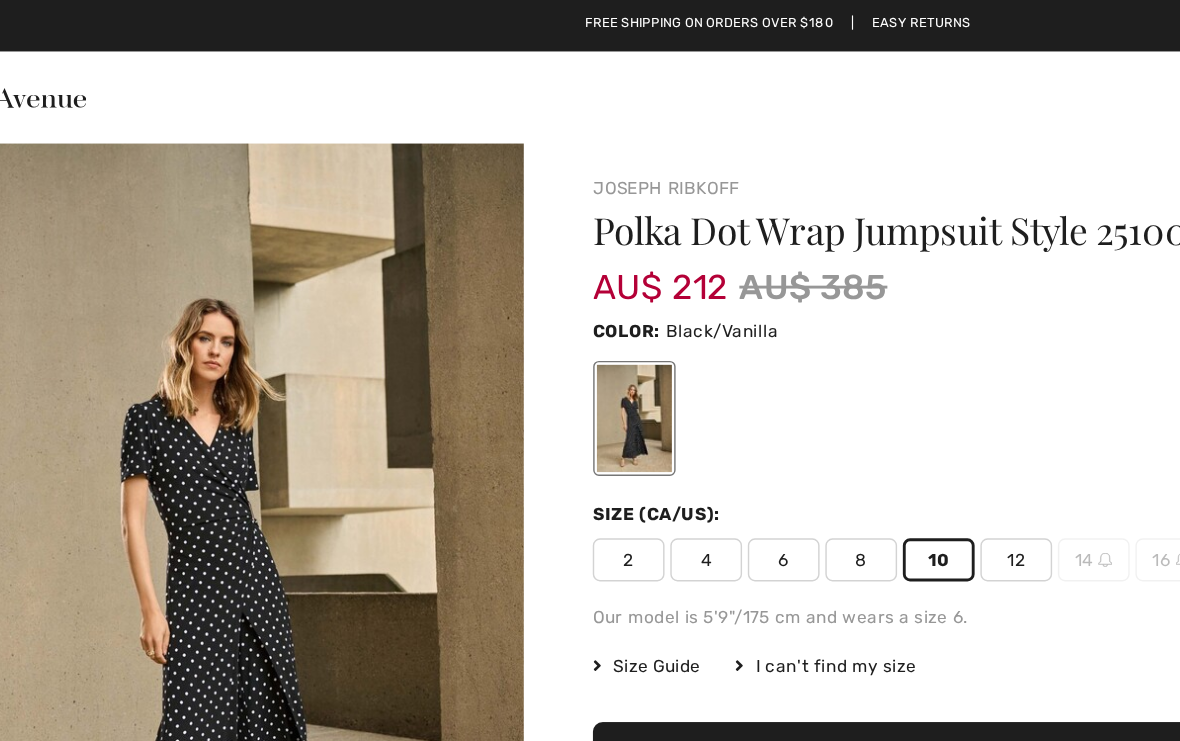 click at bounding box center [796, 291] 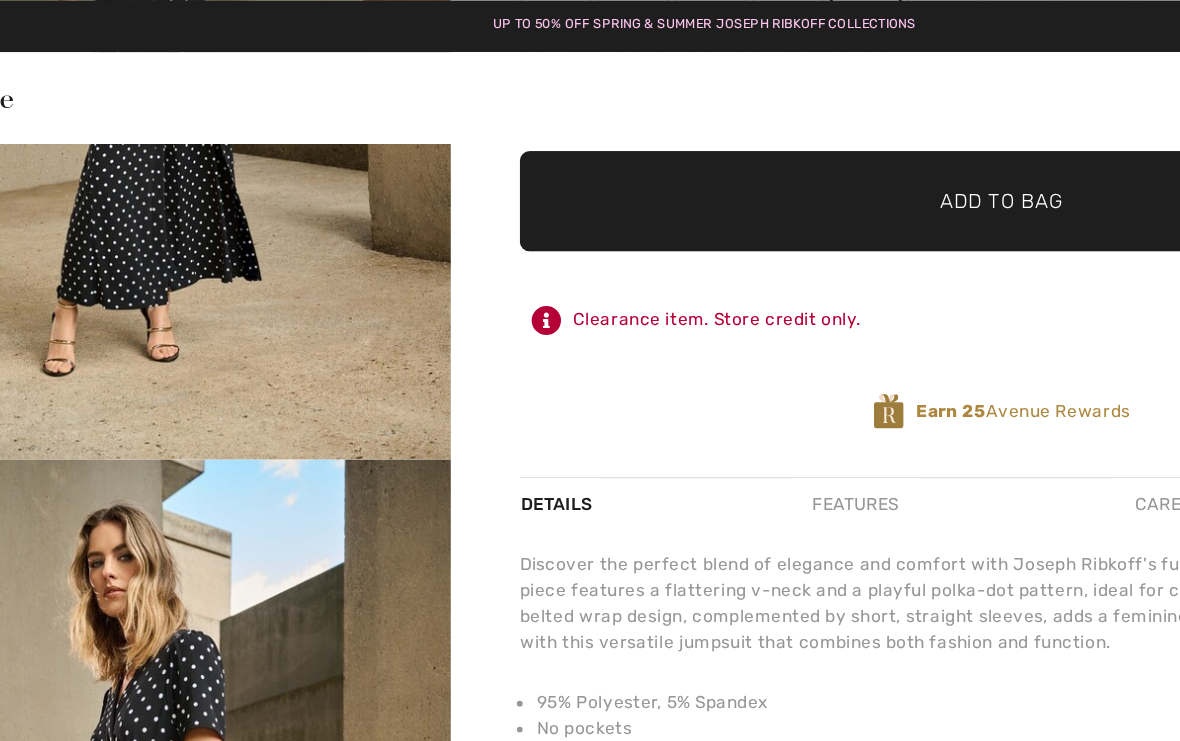scroll, scrollTop: 361, scrollLeft: 0, axis: vertical 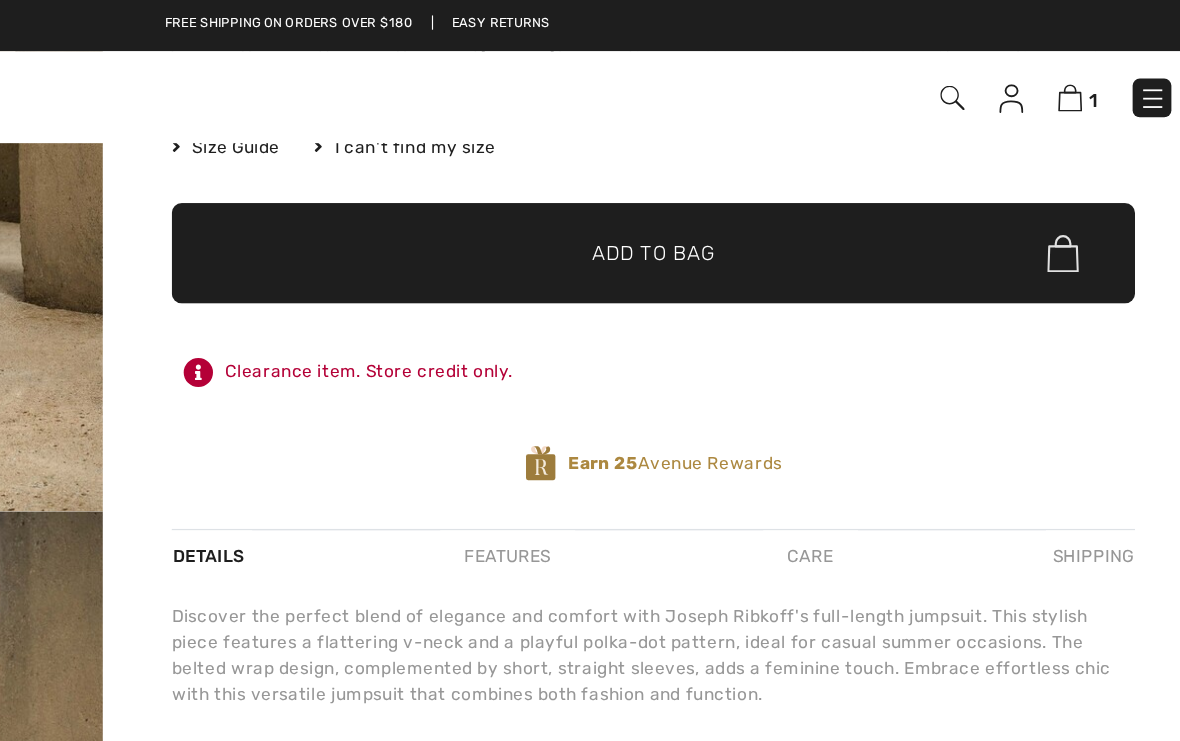 click on "✔ Added to Bag
Add to Bag" at bounding box center (796, 177) 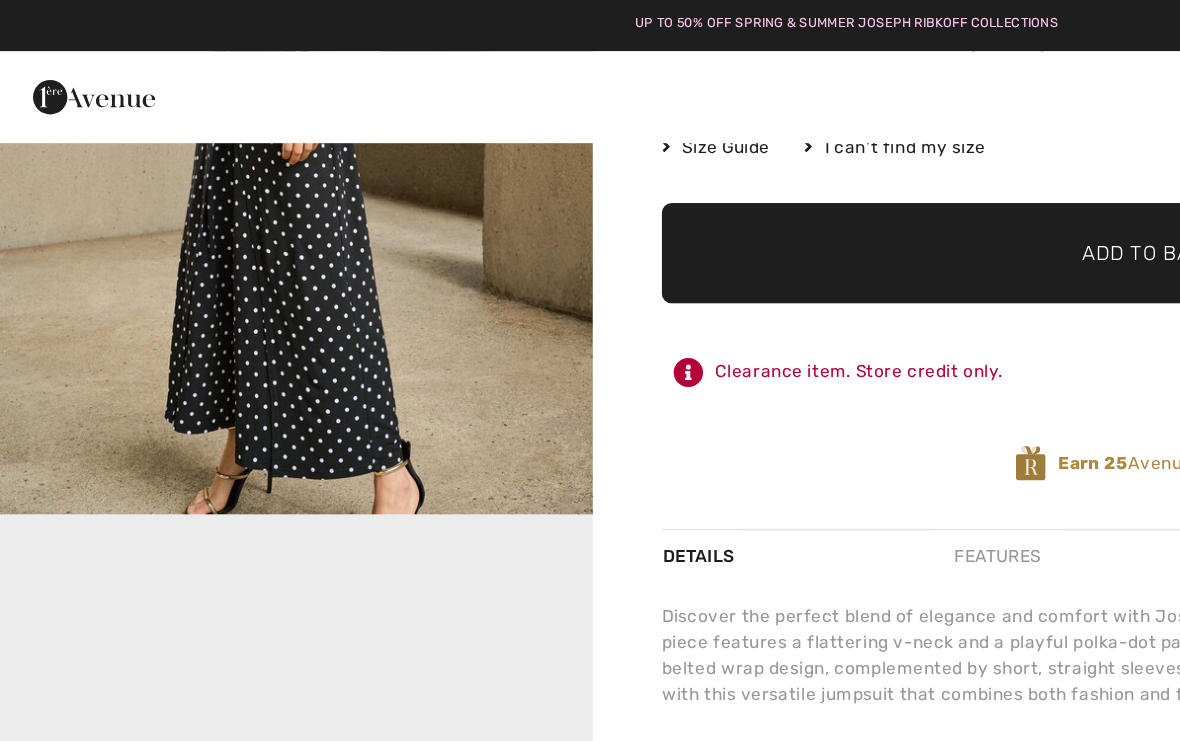 scroll, scrollTop: 520, scrollLeft: 0, axis: vertical 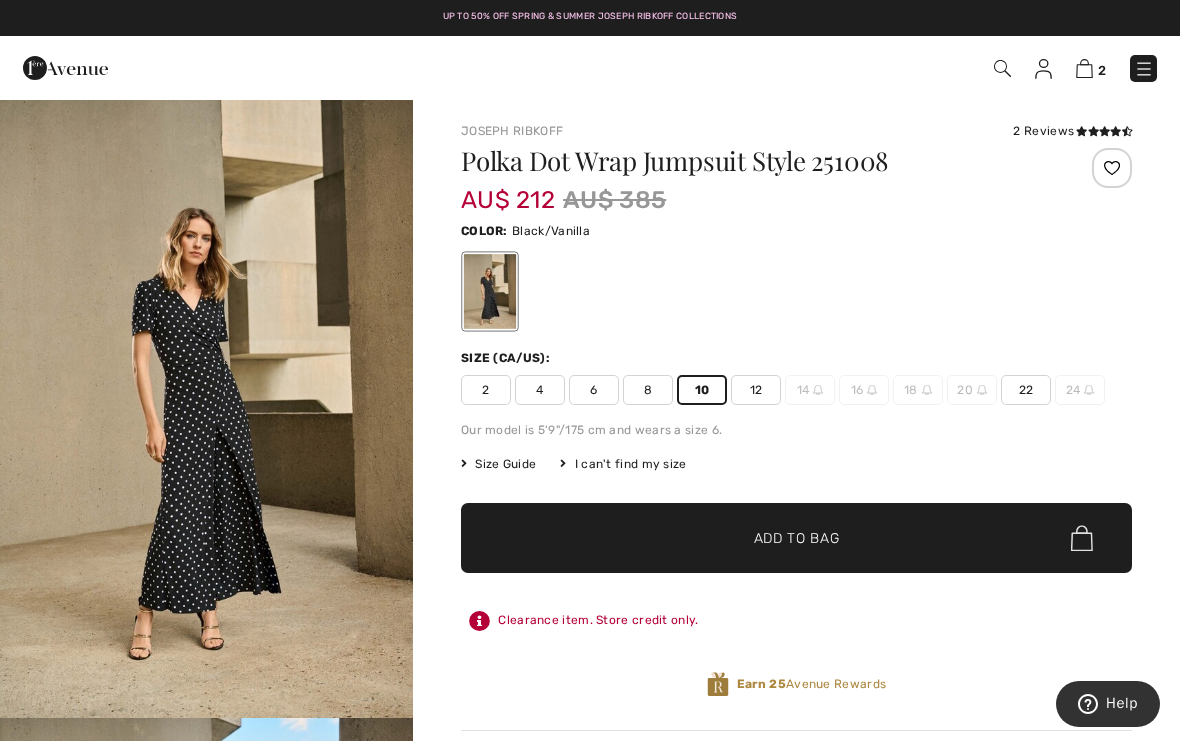click on "2" at bounding box center (1091, 68) 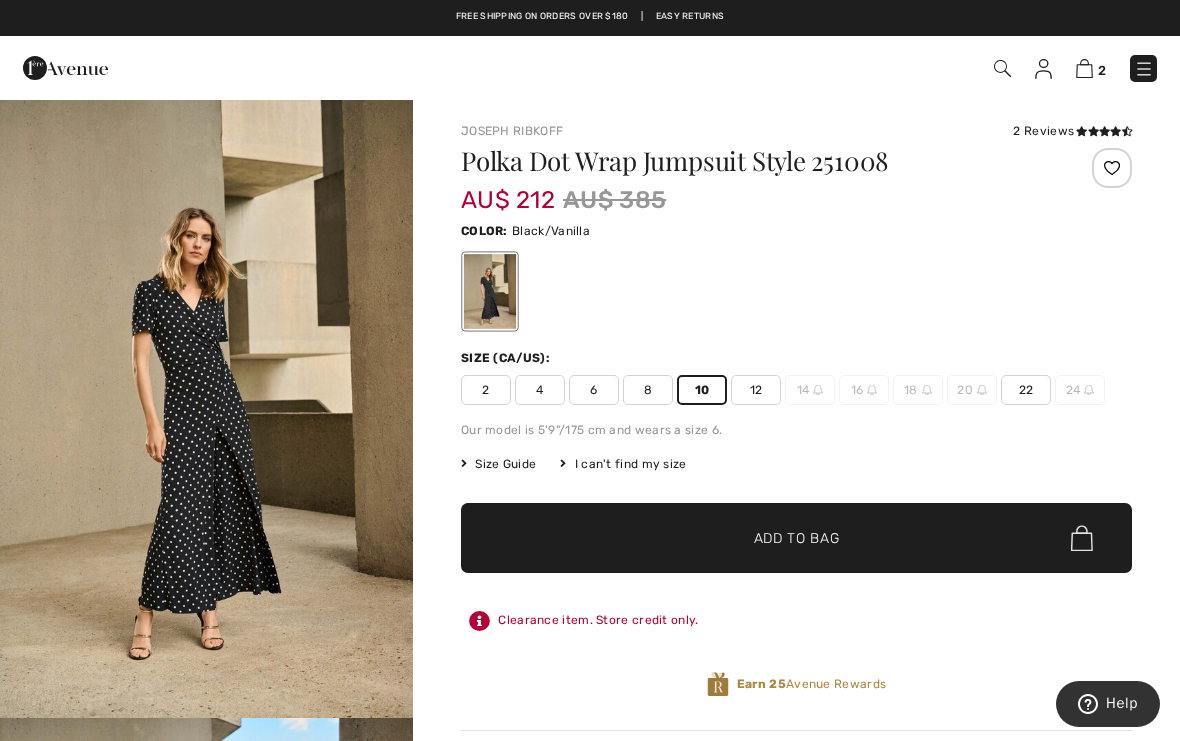 click on "2 Reviews" at bounding box center [1072, 131] 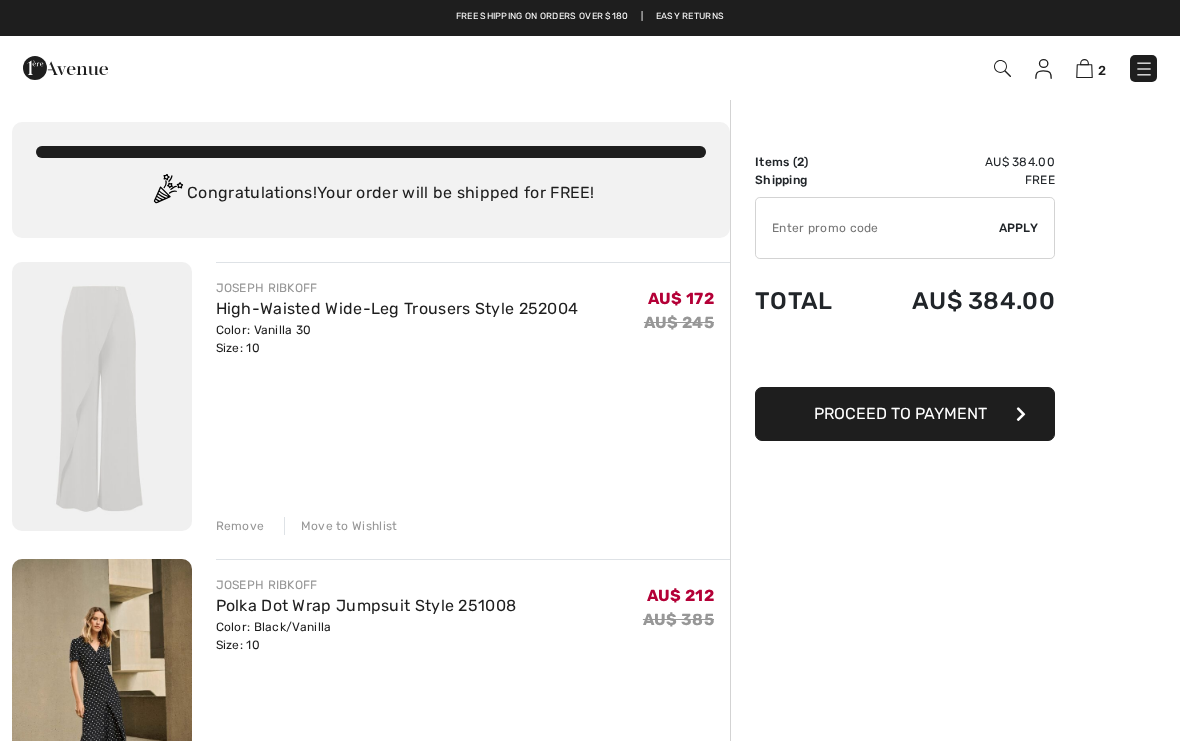scroll, scrollTop: 0, scrollLeft: 0, axis: both 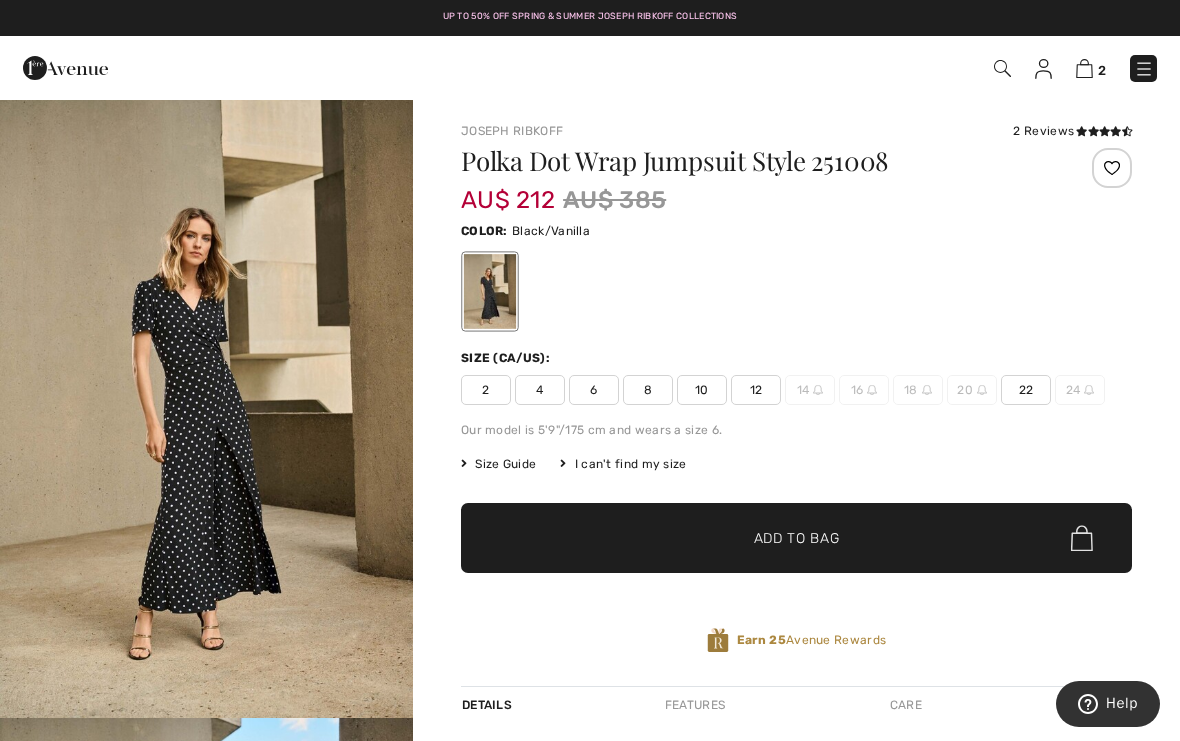 click on "2 Reviews" at bounding box center (1072, 131) 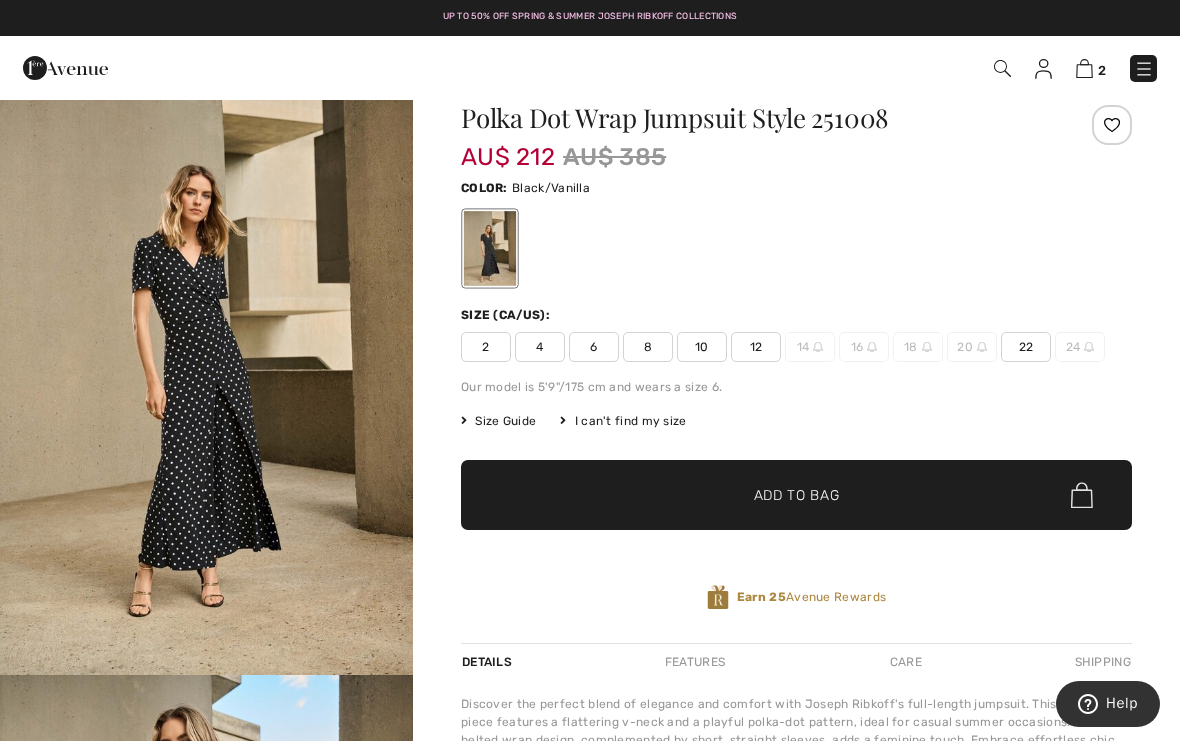 scroll, scrollTop: 0, scrollLeft: 0, axis: both 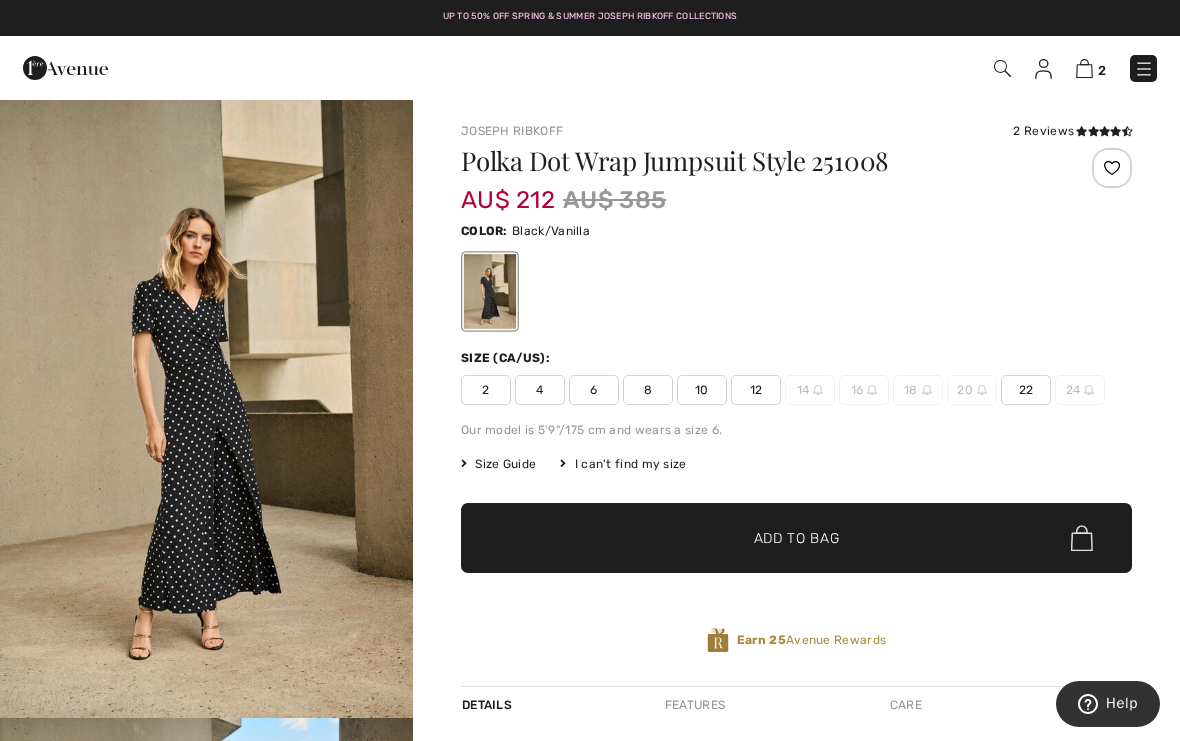 click on "Polka Dot Wrap Jumpsuit  Style 251008
AU$ 212 AU$ 385
Color:
Black/Vanilla
Size (CA/US):
2 4 6 8 10 12 14 16 18 20 22 24
Our model is 5'9"/175 cm and wears a size 6.
Size Guide
I can't find my size
Select Size
US 2
US 4
US 6
US 8
US 10
US 12
US 14 - Sold Out
US 16 - Sold Out
US 18 - Sold Out
US 20 - Sold Out
US 22
US 24 - Sold Out
✔ Added to Bag
Add to Bag
Clearance item. Store credit only.
Earn 25  Avenue Rewards" at bounding box center (796, 417) 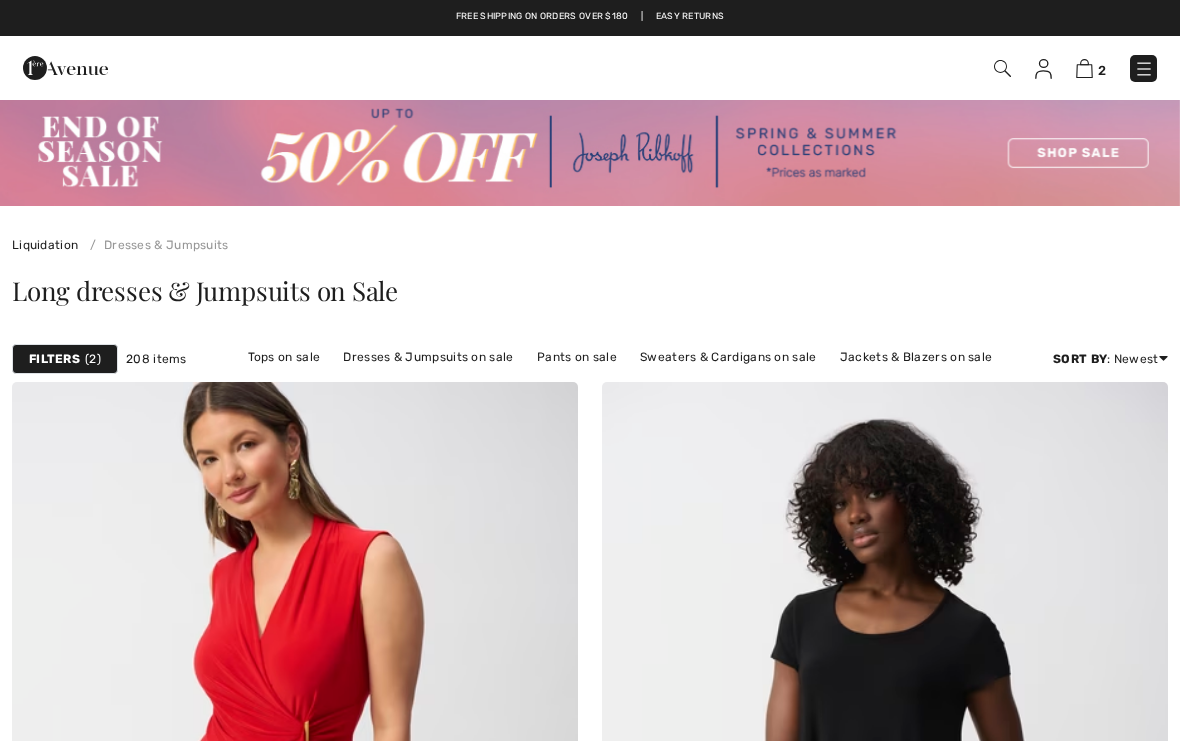 scroll, scrollTop: 5269, scrollLeft: 0, axis: vertical 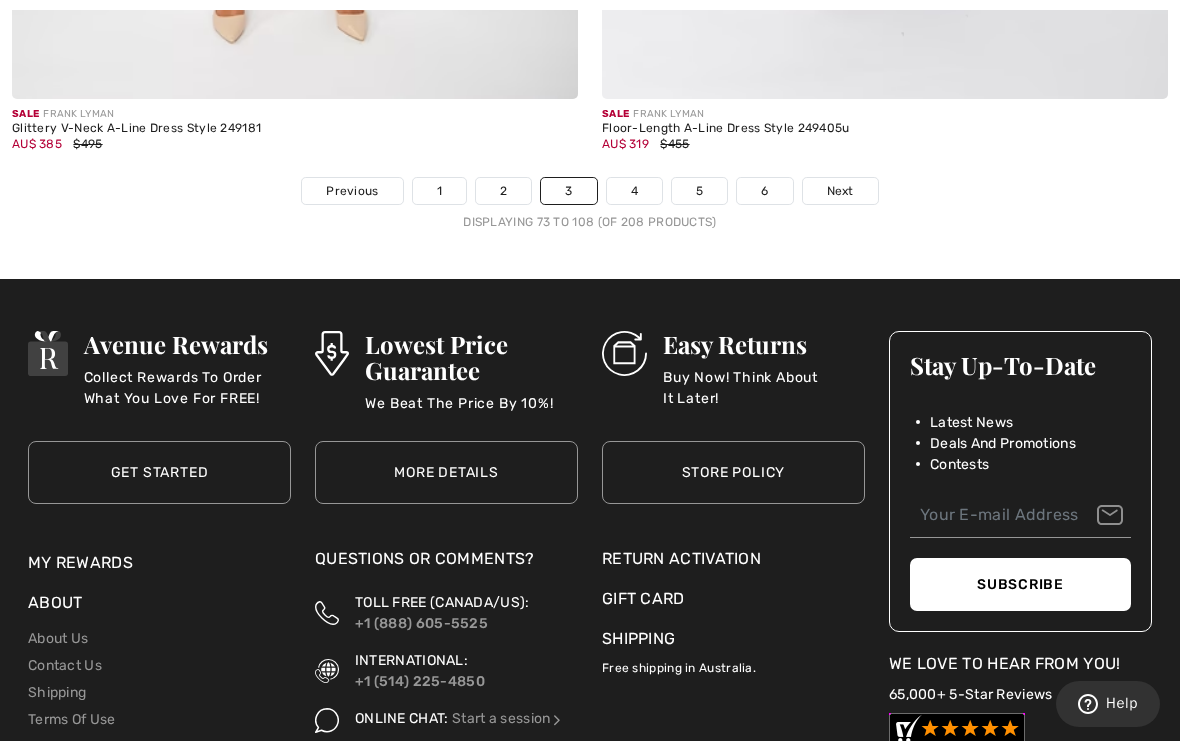 click on "Next" at bounding box center [840, 191] 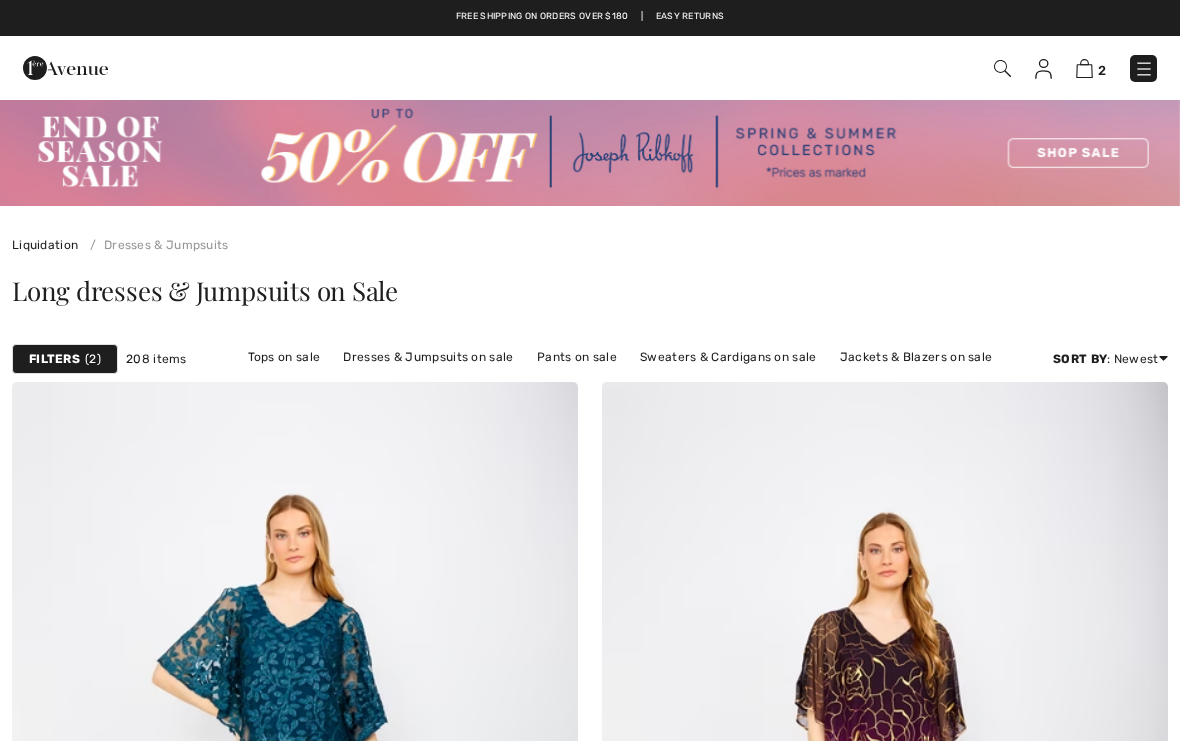 scroll, scrollTop: 0, scrollLeft: 0, axis: both 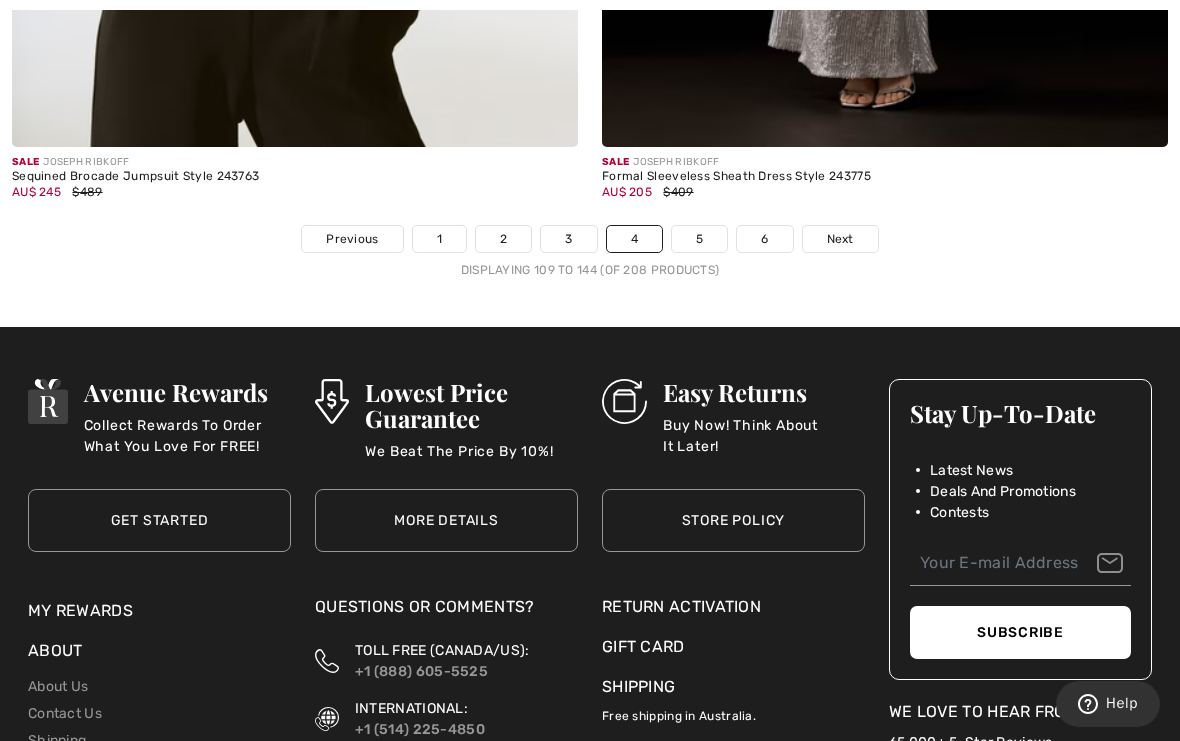 click on "Next" at bounding box center [840, 239] 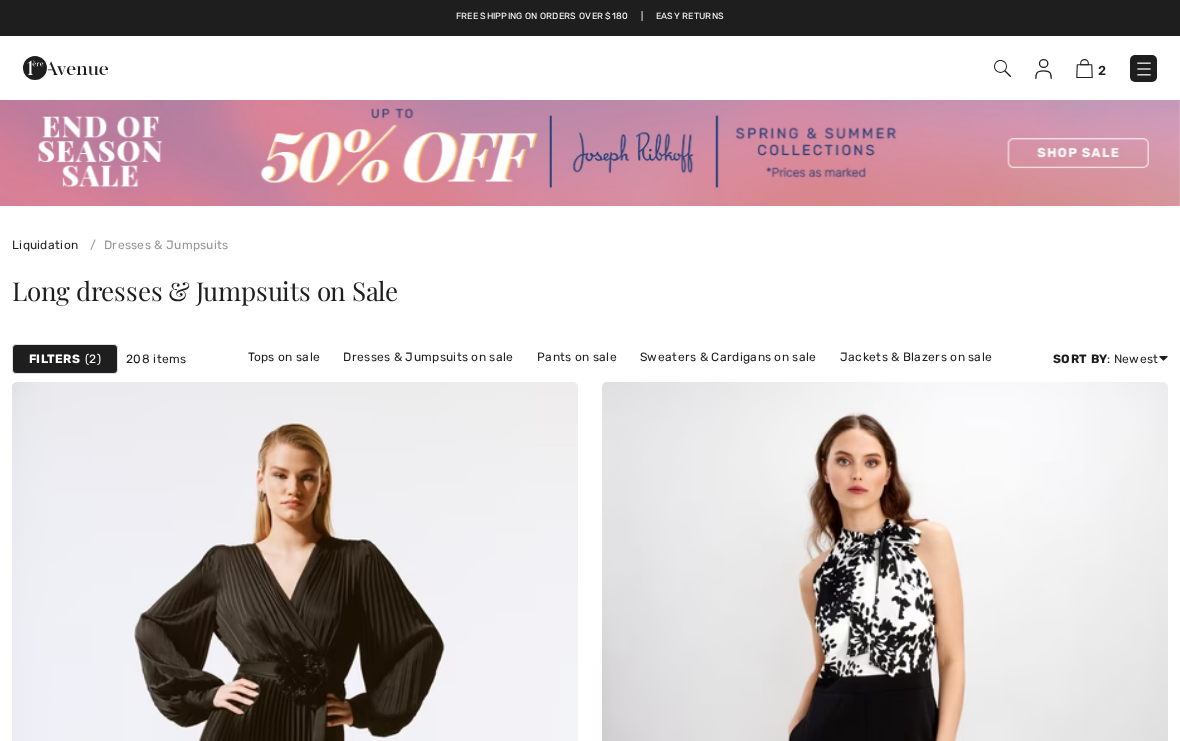 scroll, scrollTop: 0, scrollLeft: 0, axis: both 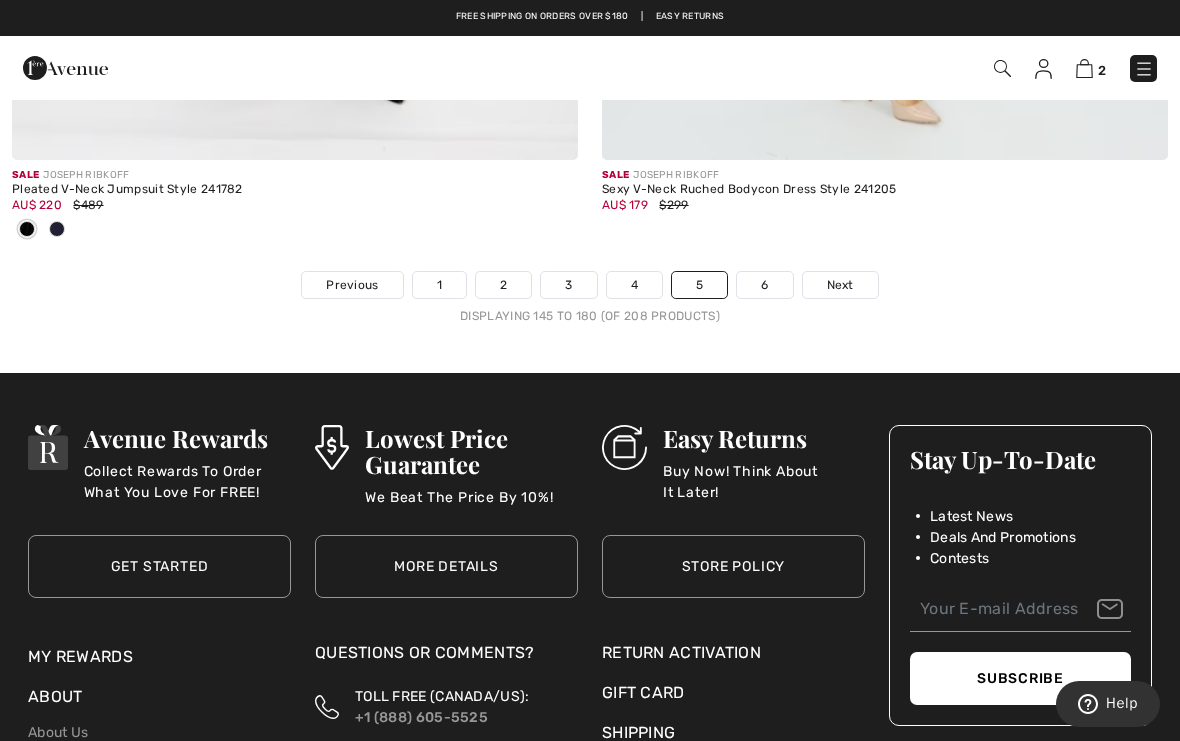 click on "Next" at bounding box center [840, 285] 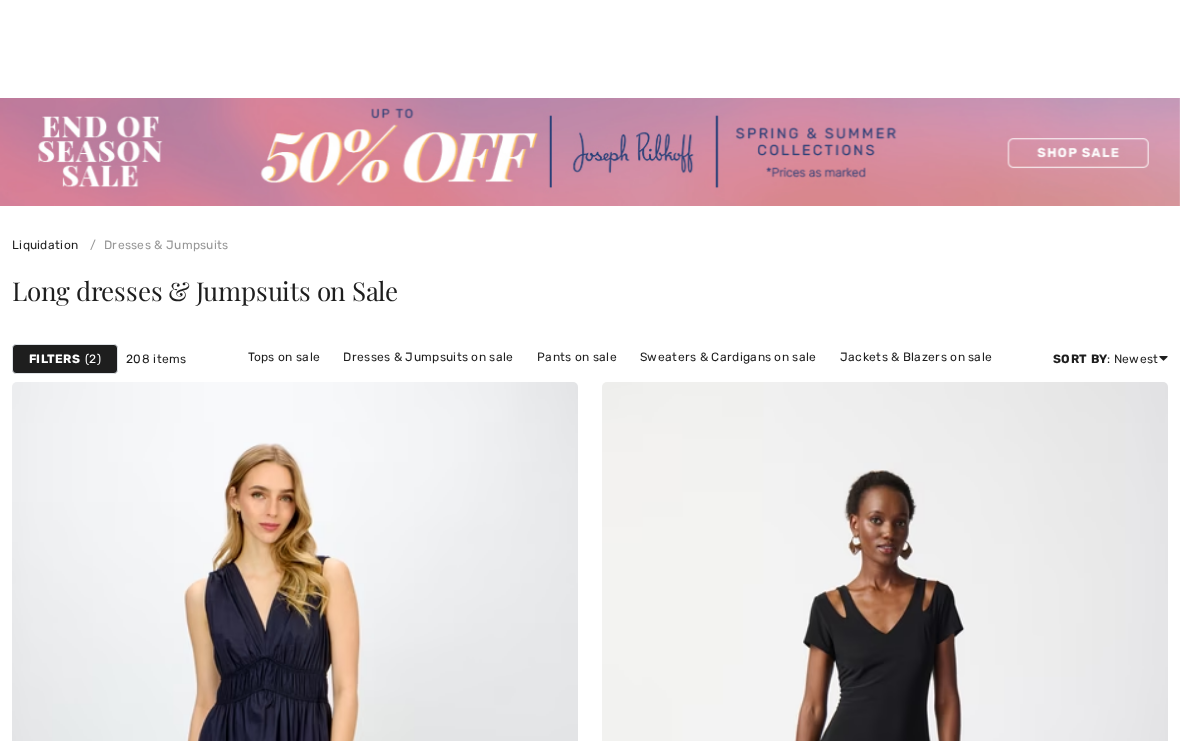 scroll, scrollTop: 177, scrollLeft: 0, axis: vertical 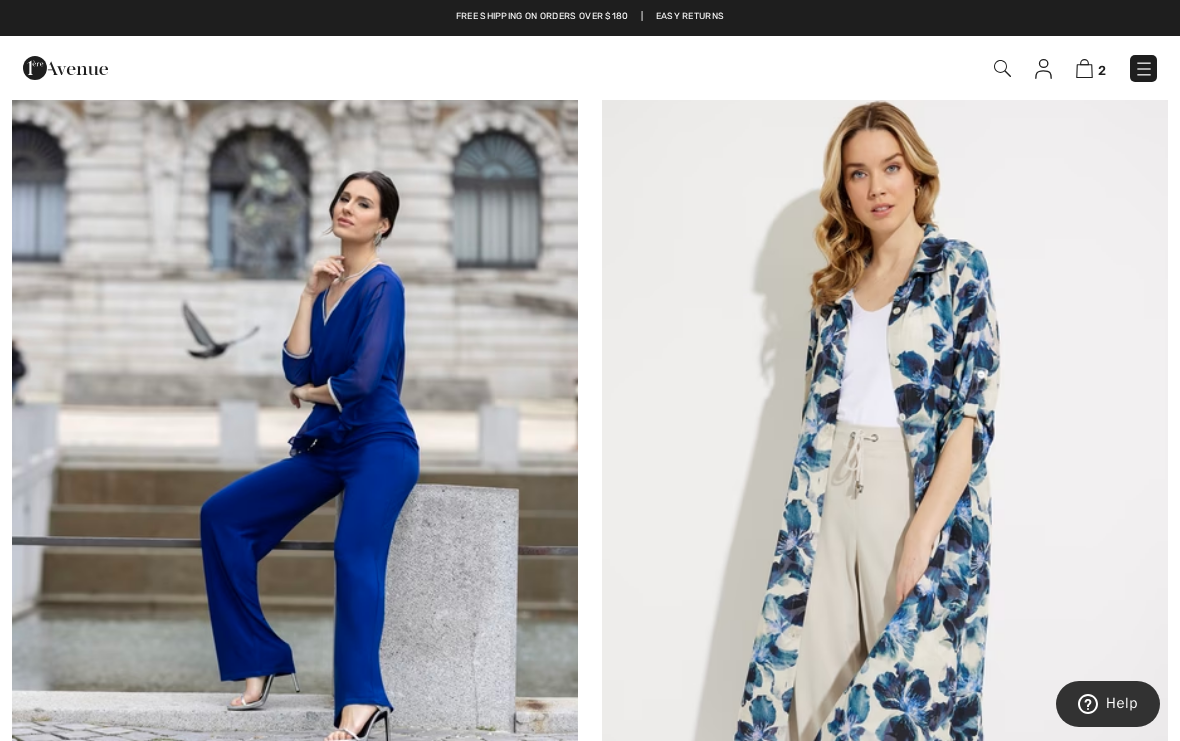 click at bounding box center (885, 501) 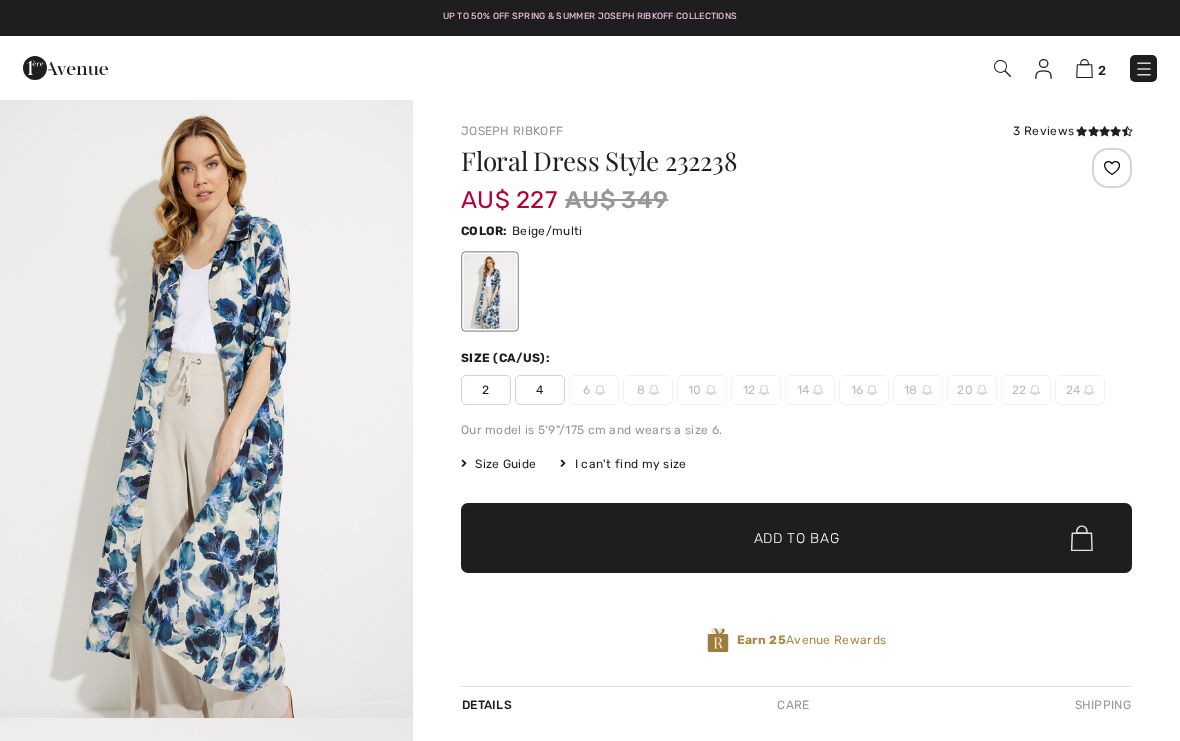 scroll, scrollTop: 0, scrollLeft: 0, axis: both 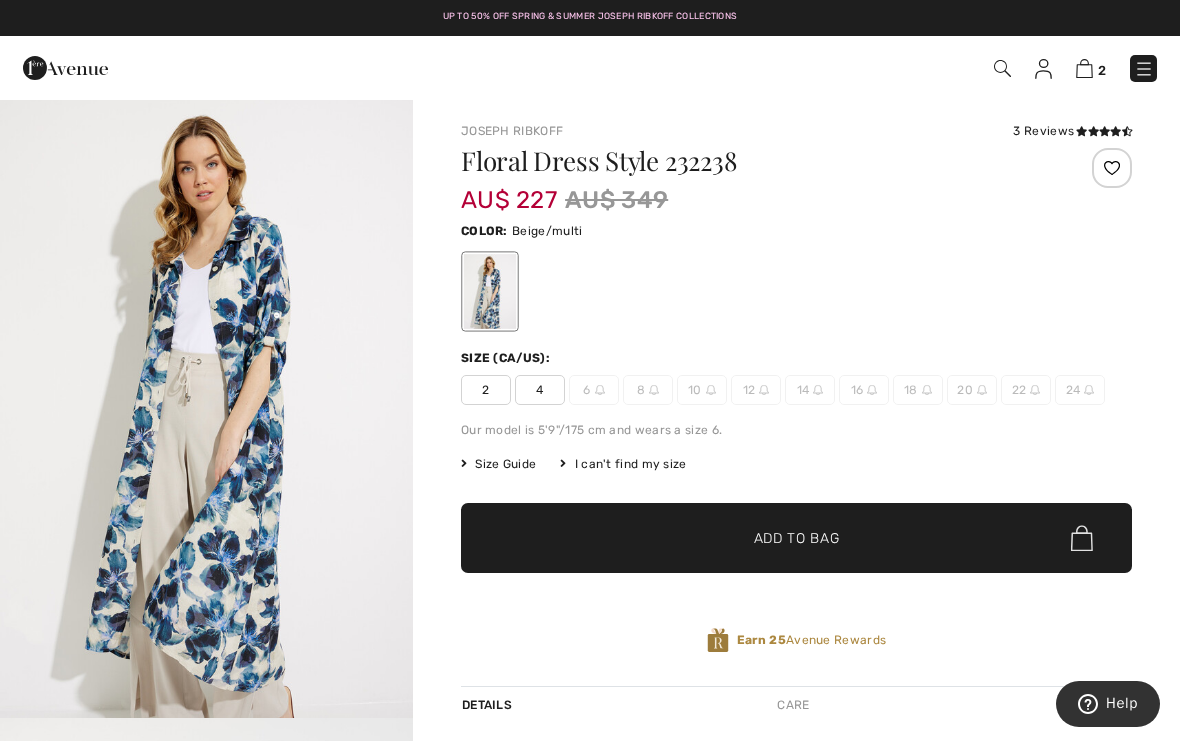 click on "3 Reviews" at bounding box center [1072, 131] 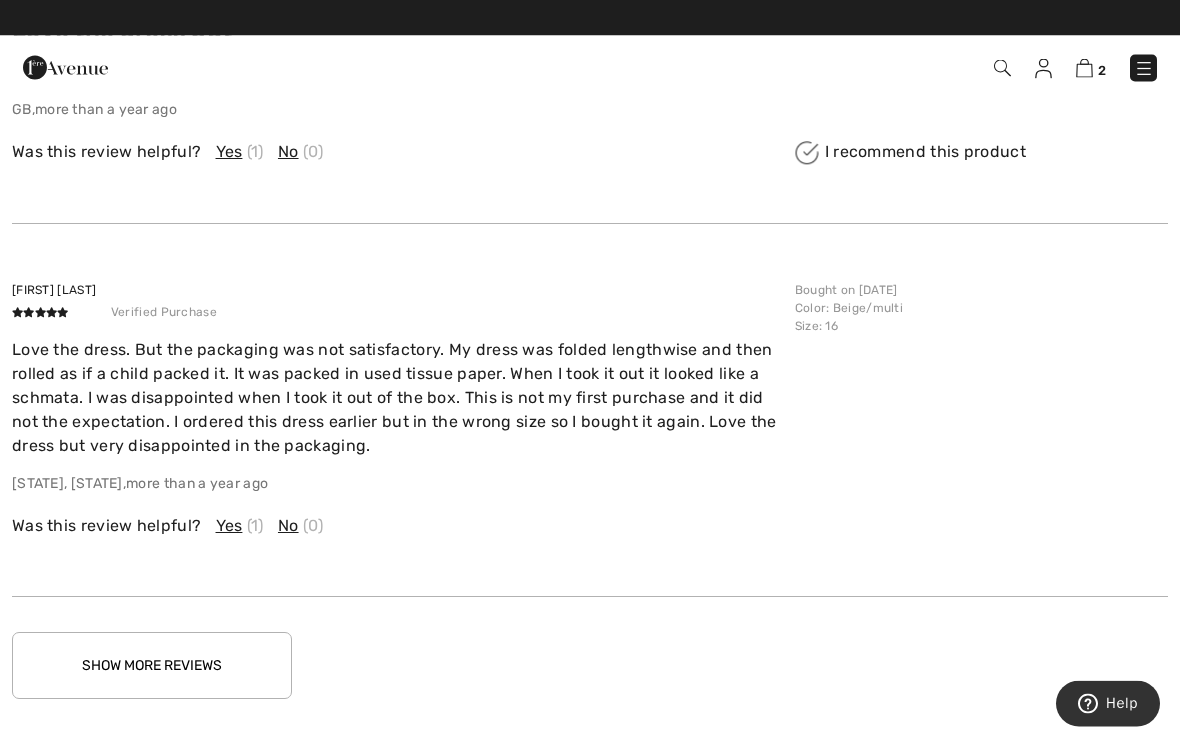scroll, scrollTop: 2552, scrollLeft: 0, axis: vertical 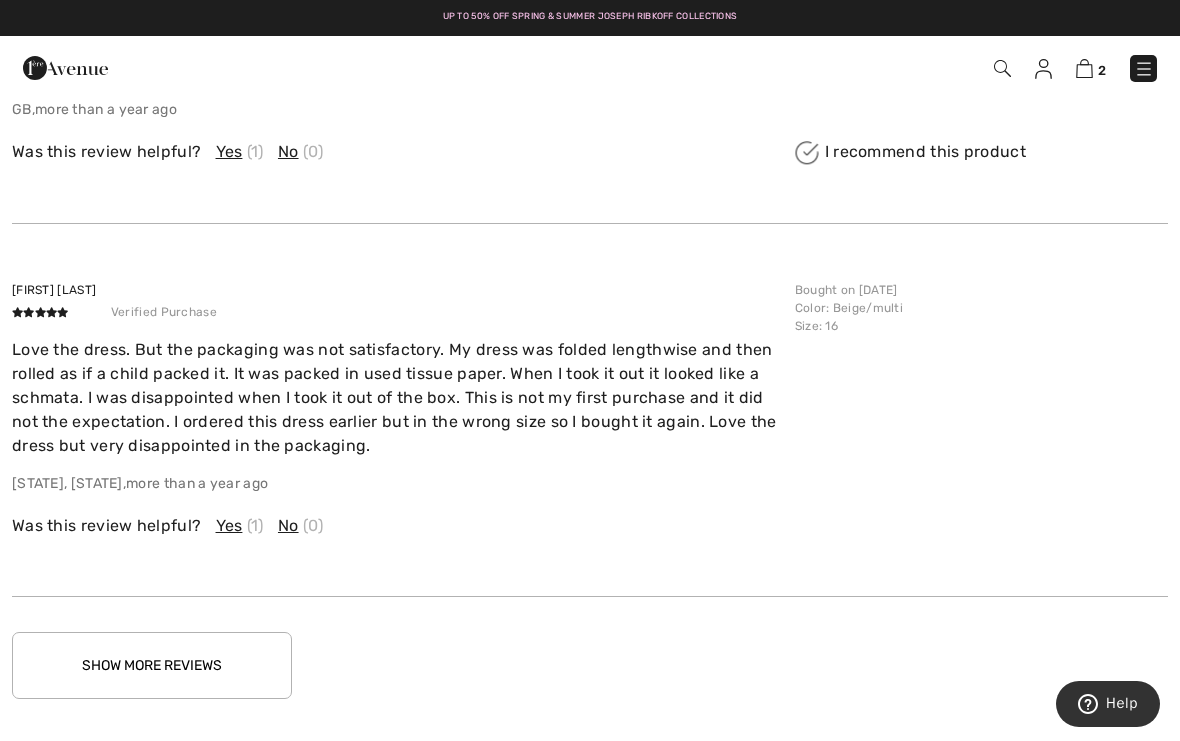 click on "Show More Reviews" at bounding box center (152, 665) 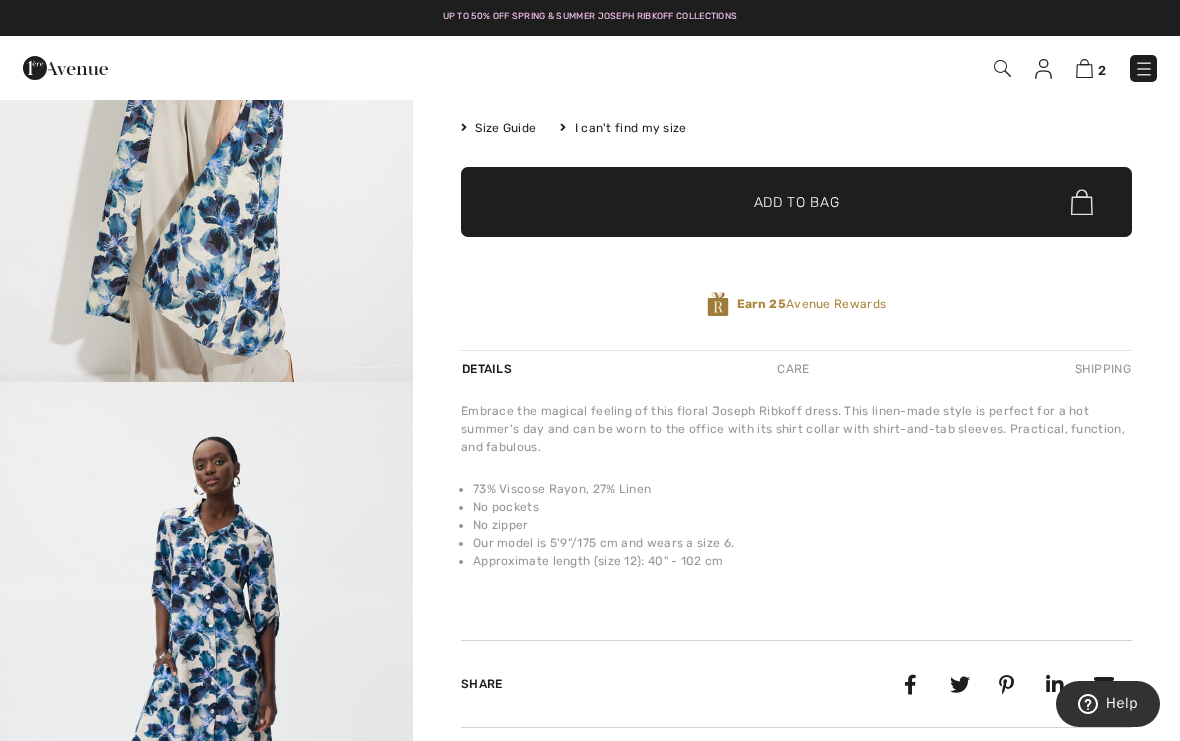 scroll, scrollTop: 0, scrollLeft: 0, axis: both 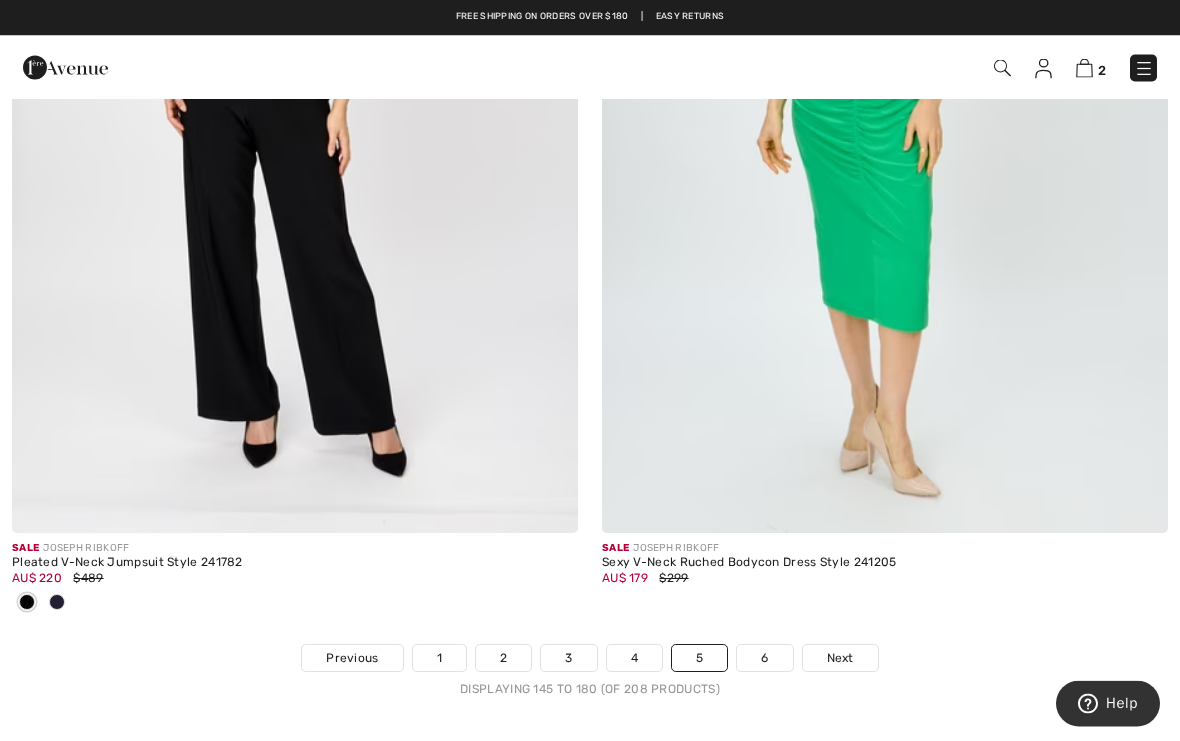 click on "Next" at bounding box center (840, 659) 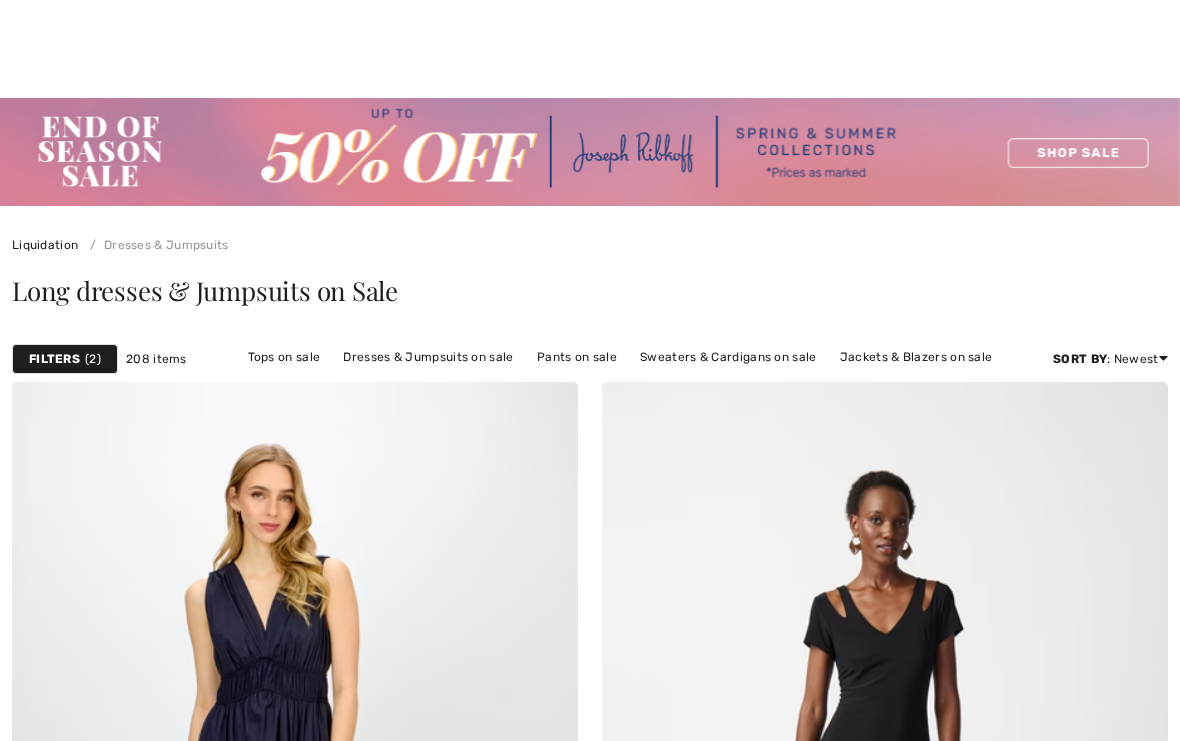 scroll, scrollTop: 20, scrollLeft: 0, axis: vertical 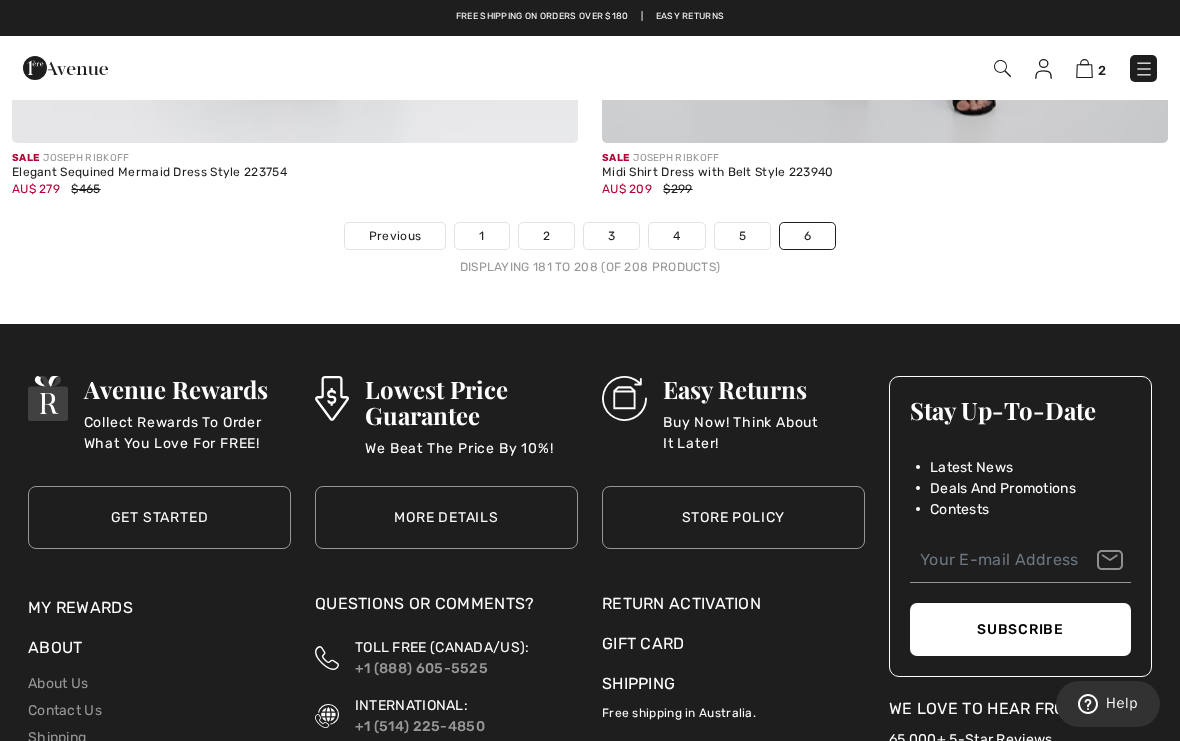 click on "Avenue Rewards
Collect Rewards To Order What You Love For FREE!
Get Started
Get Started
My Rewards
My Rewards About Us Contact Us" at bounding box center (590, 694) 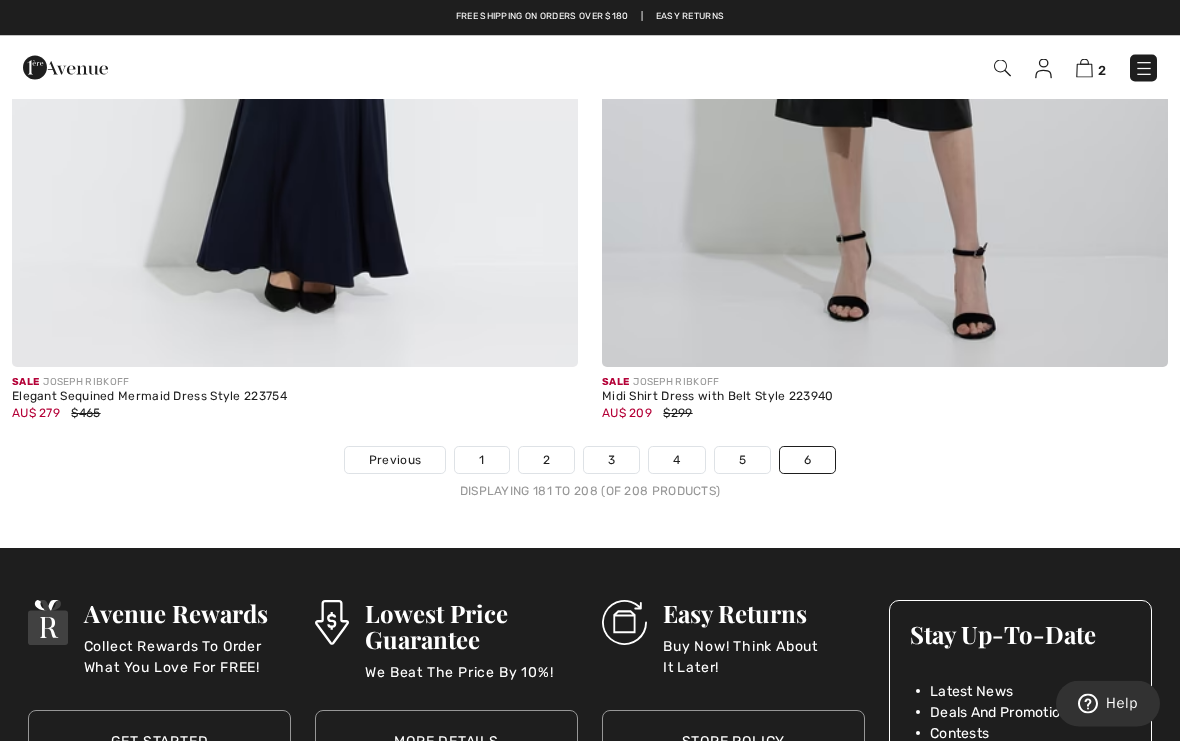 scroll, scrollTop: 13310, scrollLeft: 0, axis: vertical 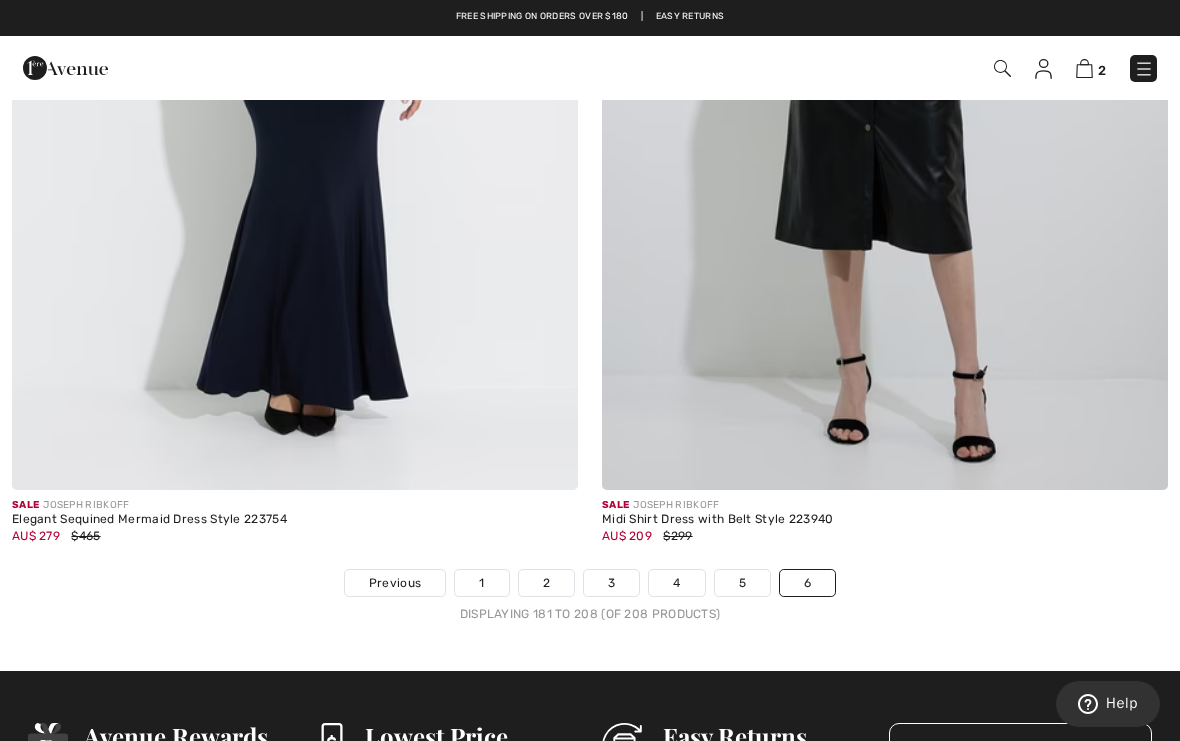 click at bounding box center [1084, 68] 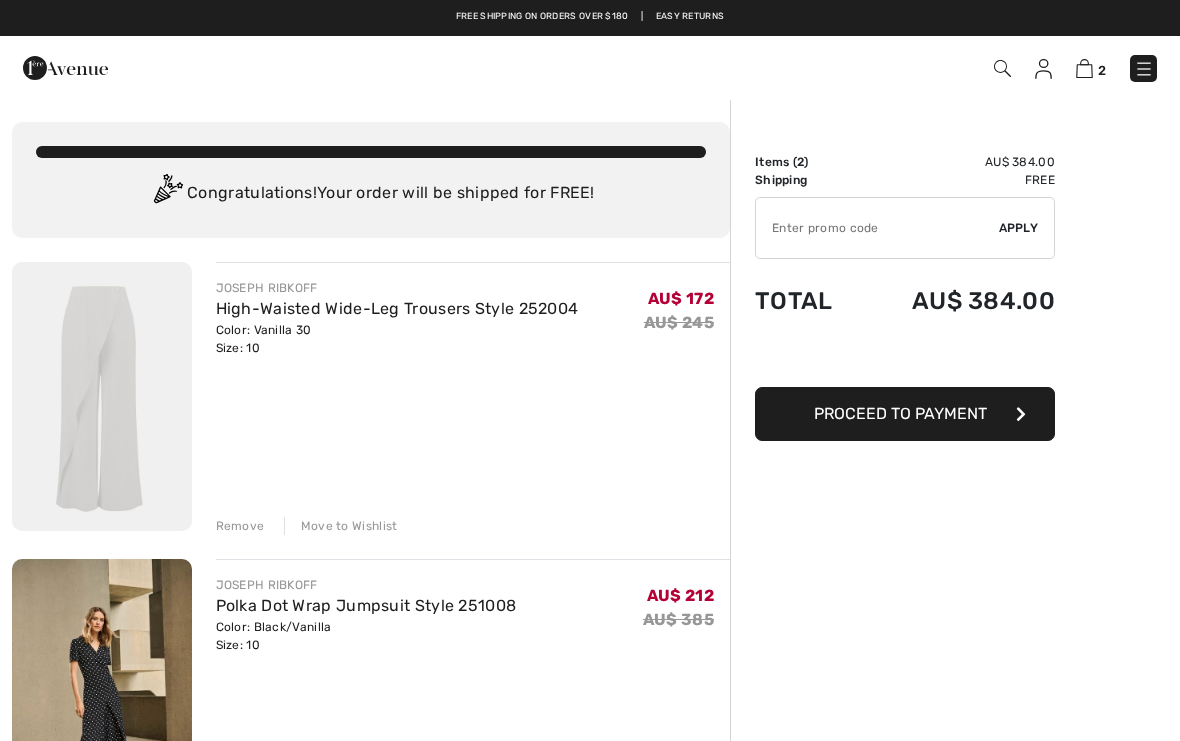 scroll, scrollTop: 0, scrollLeft: 0, axis: both 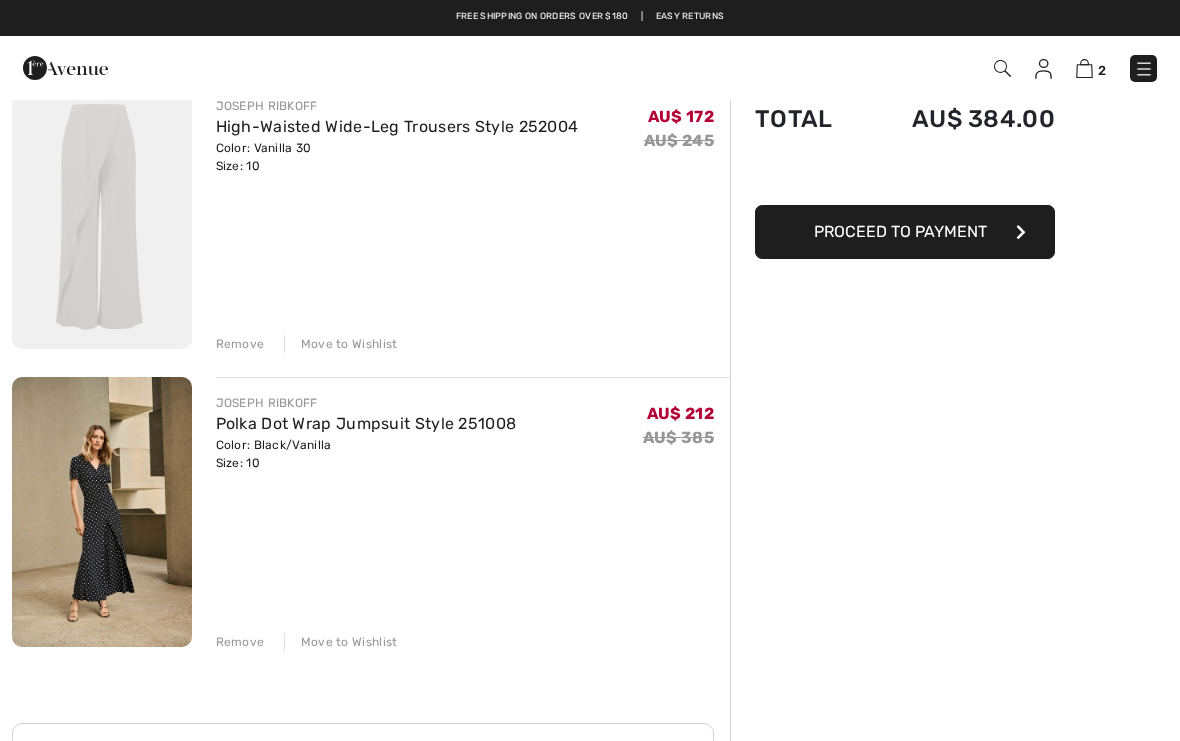 click on "Remove" at bounding box center (240, 642) 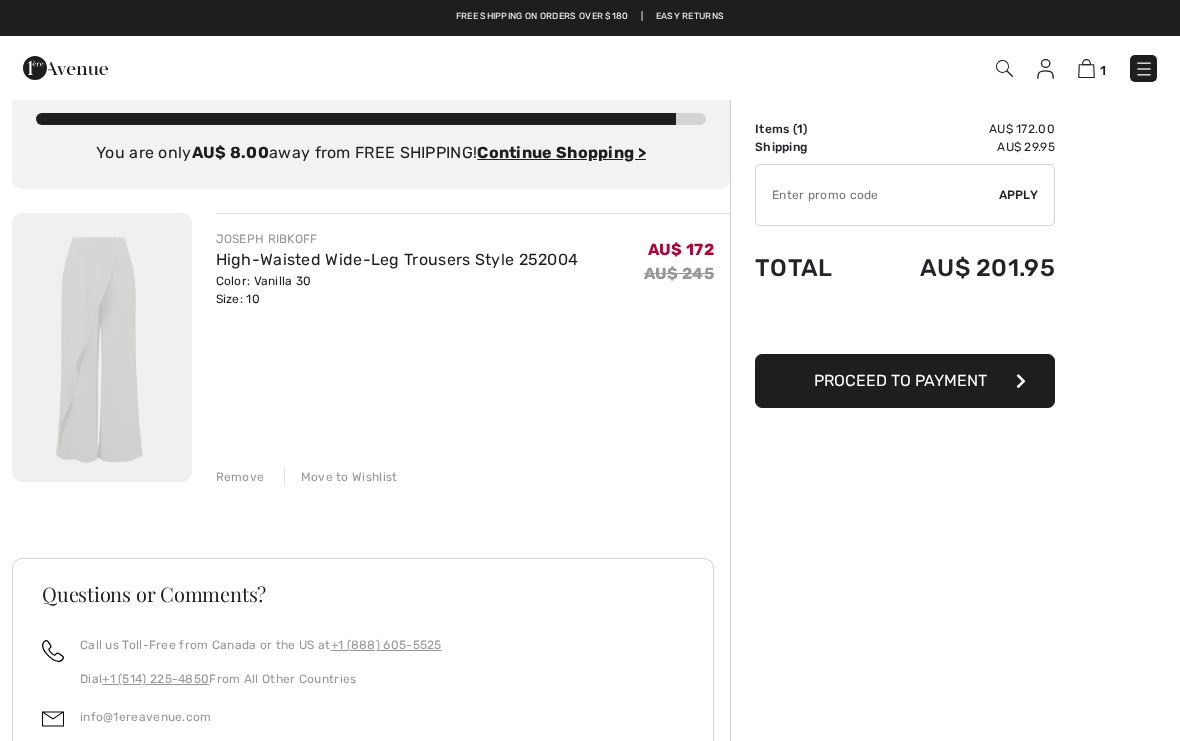 scroll, scrollTop: 32, scrollLeft: 0, axis: vertical 